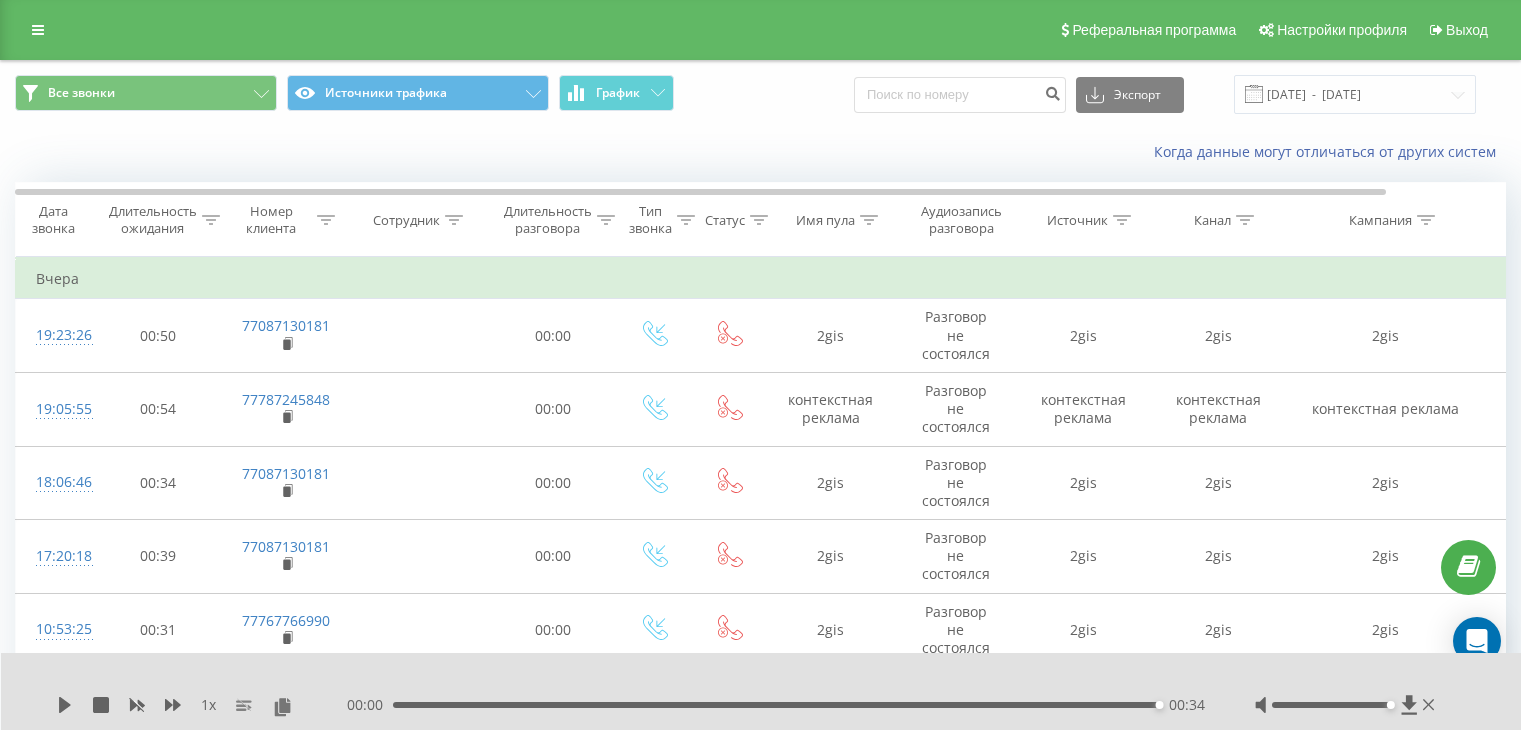 scroll, scrollTop: 0, scrollLeft: 0, axis: both 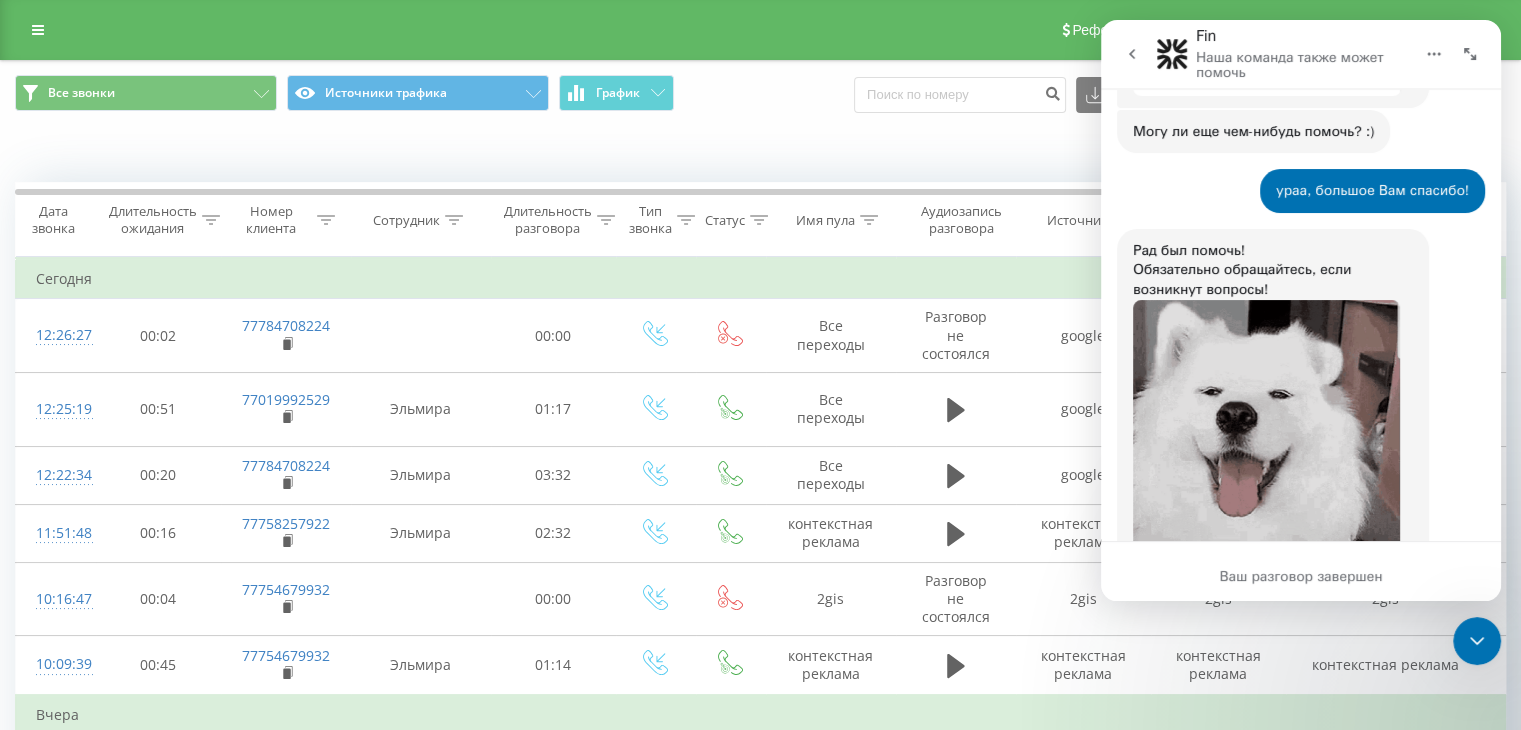click 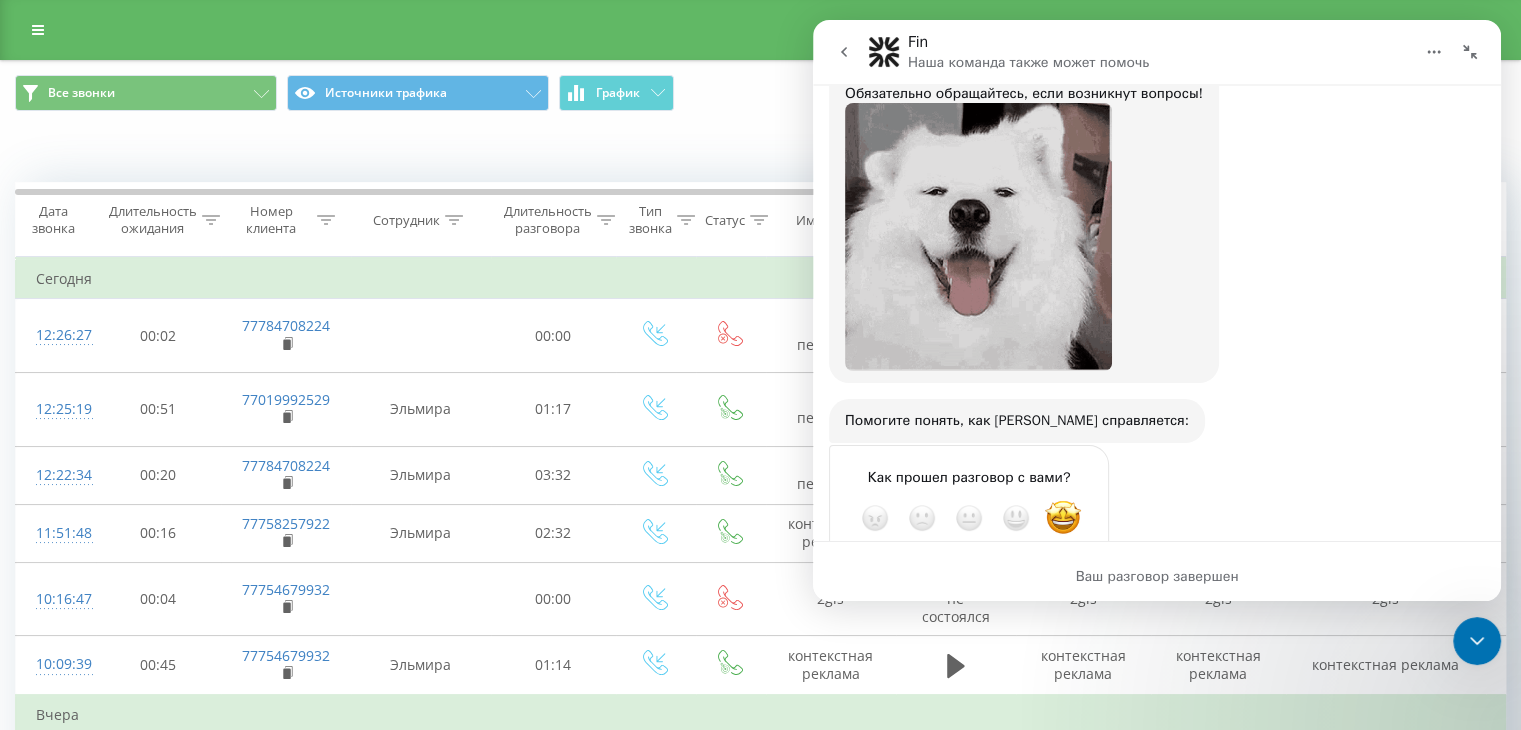 click 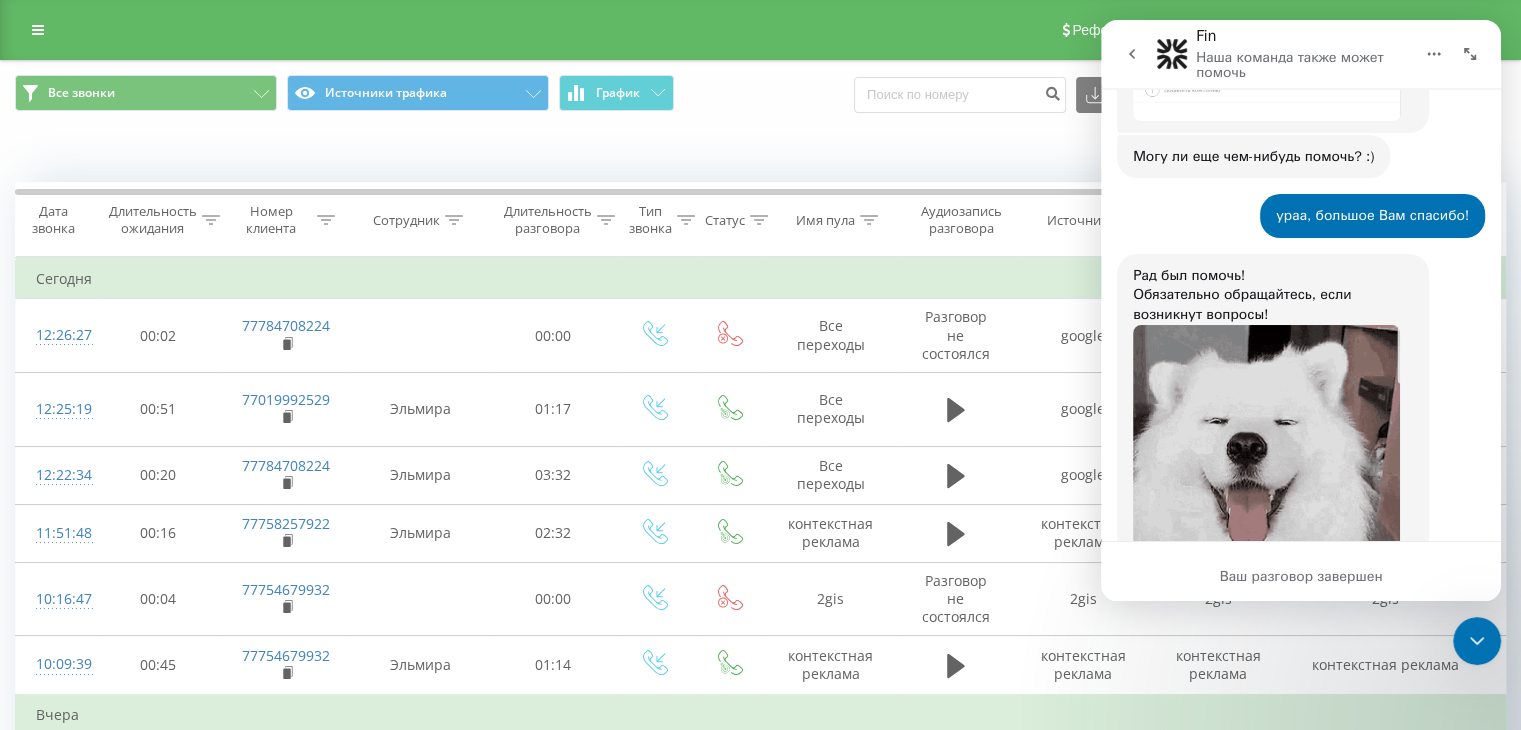 scroll, scrollTop: 9025, scrollLeft: 0, axis: vertical 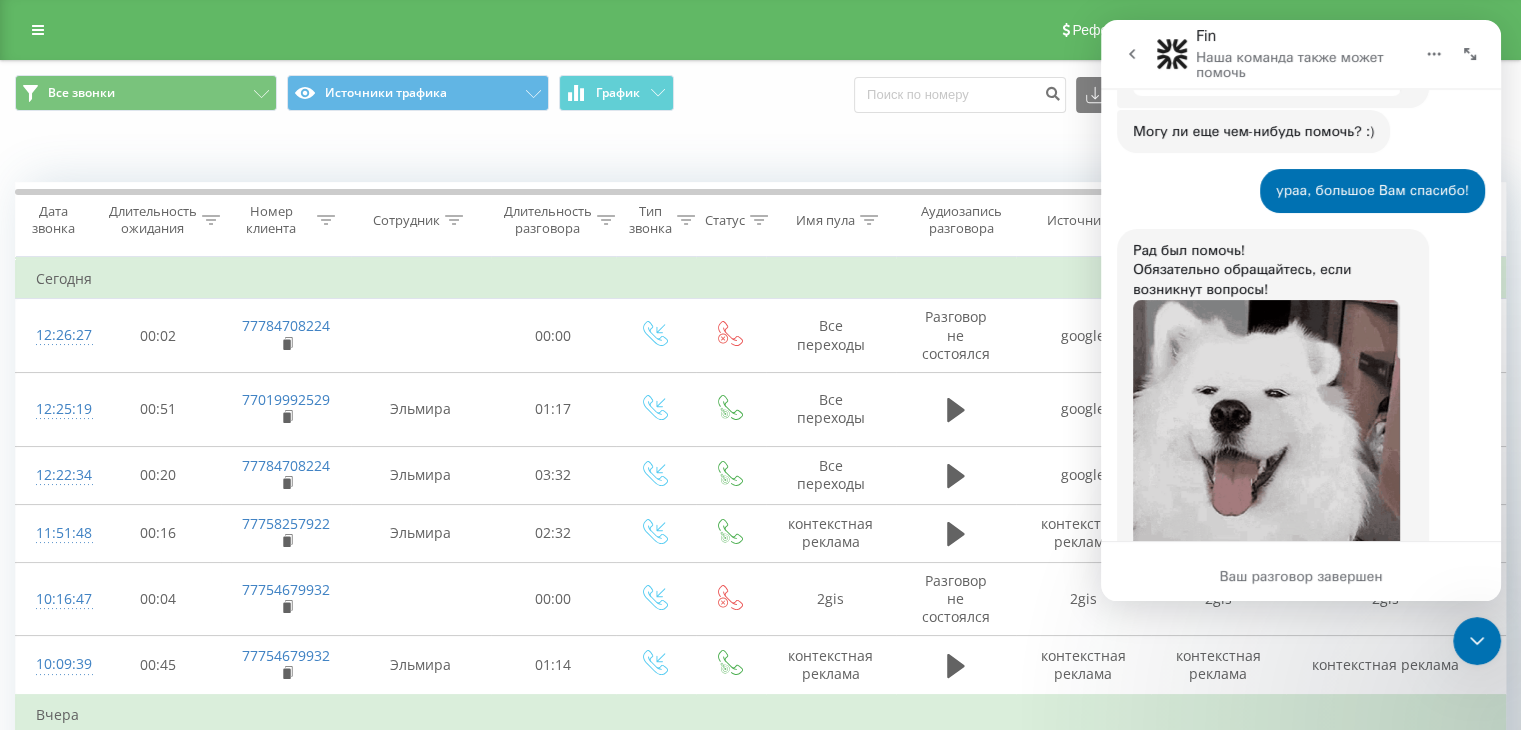 click on "Когда данные могут отличаться от других систем" at bounding box center (1045, 152) 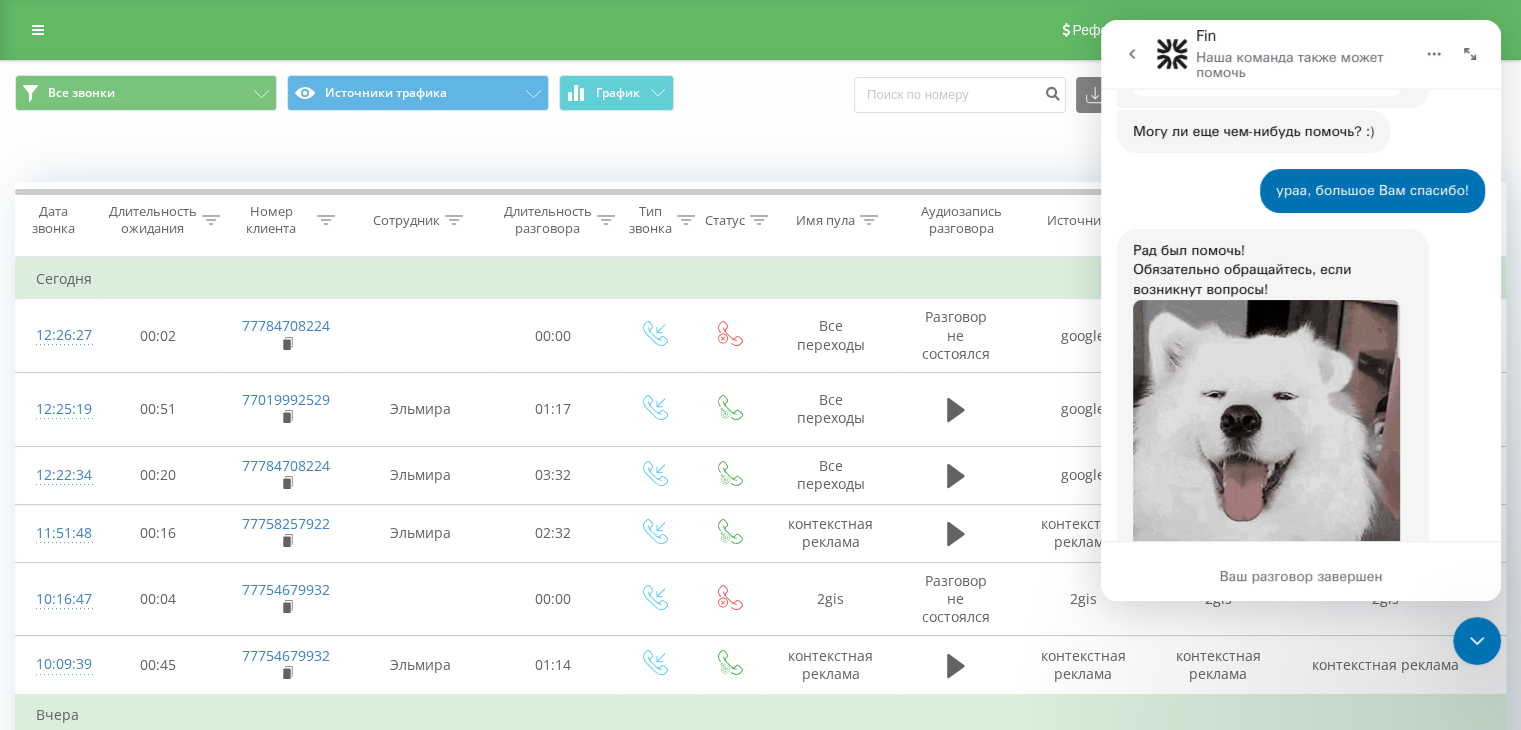 click 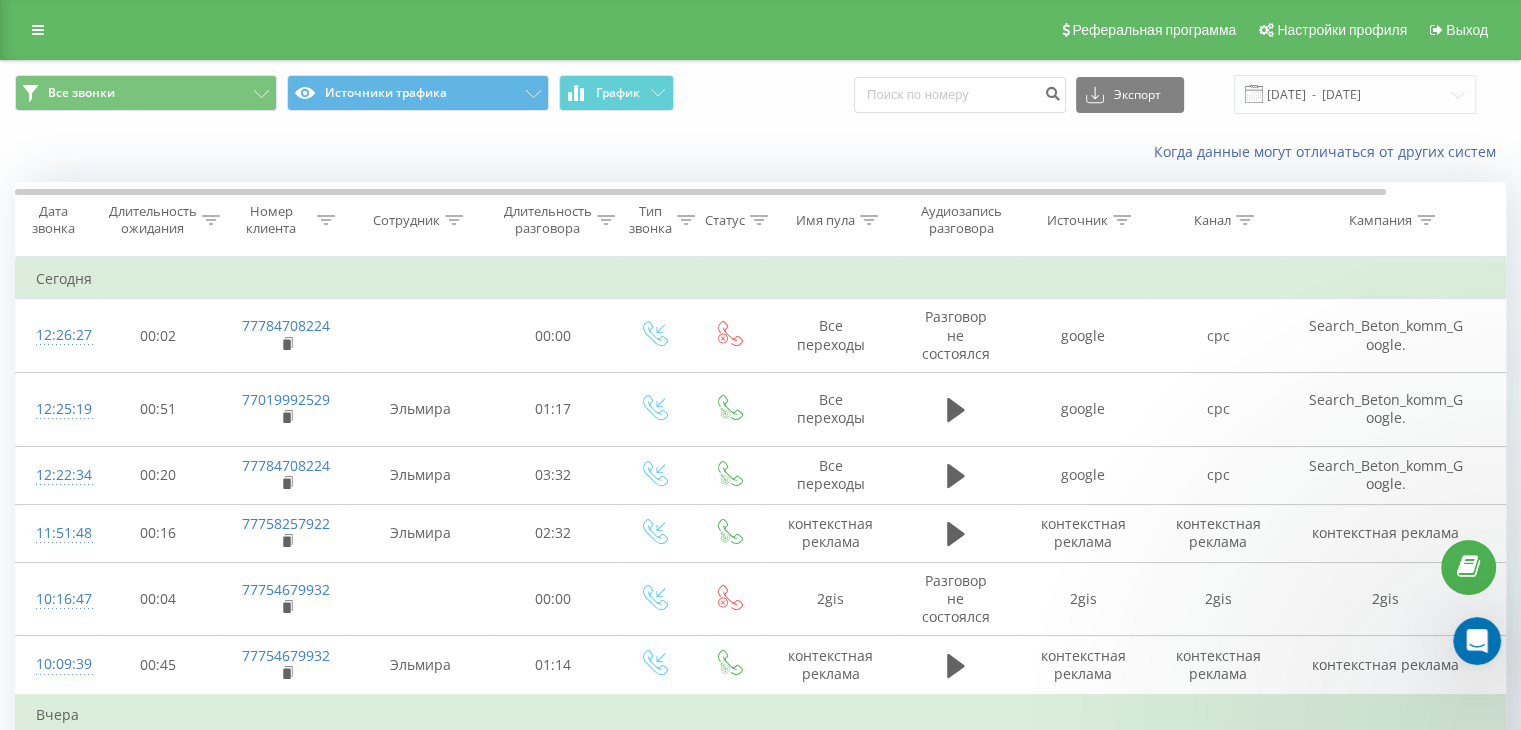 scroll, scrollTop: 0, scrollLeft: 0, axis: both 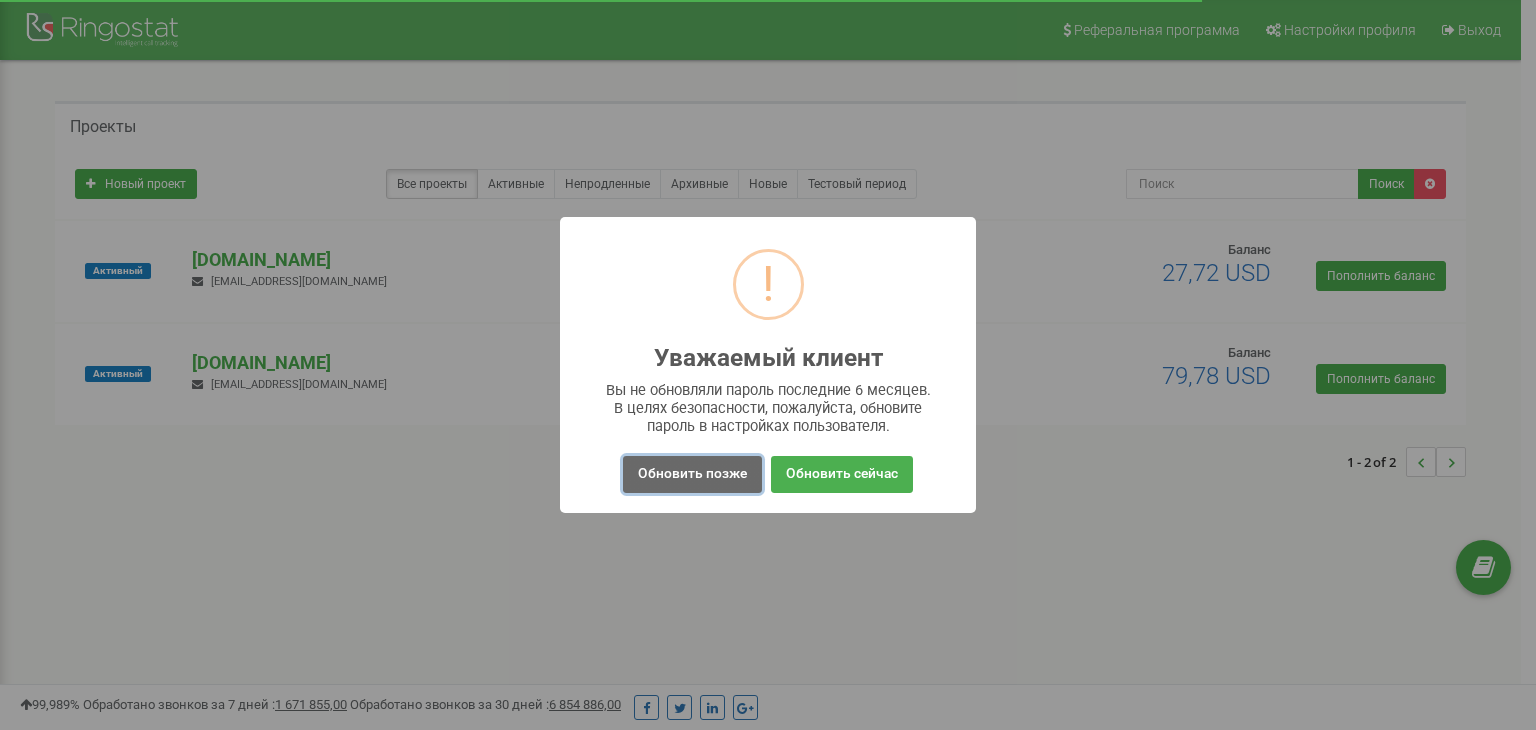 click on "Обновить позже" at bounding box center [692, 474] 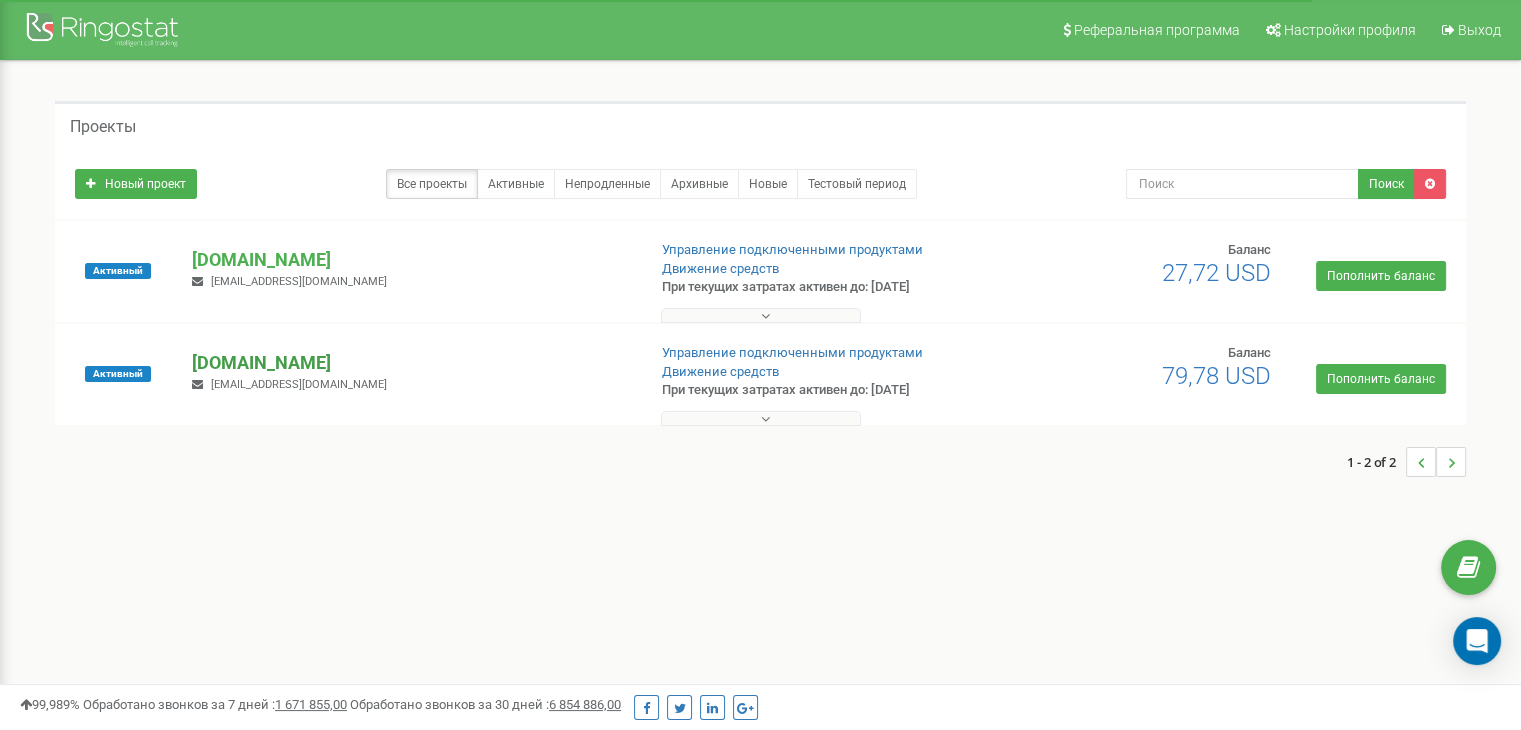click on "[DOMAIN_NAME]" at bounding box center [410, 363] 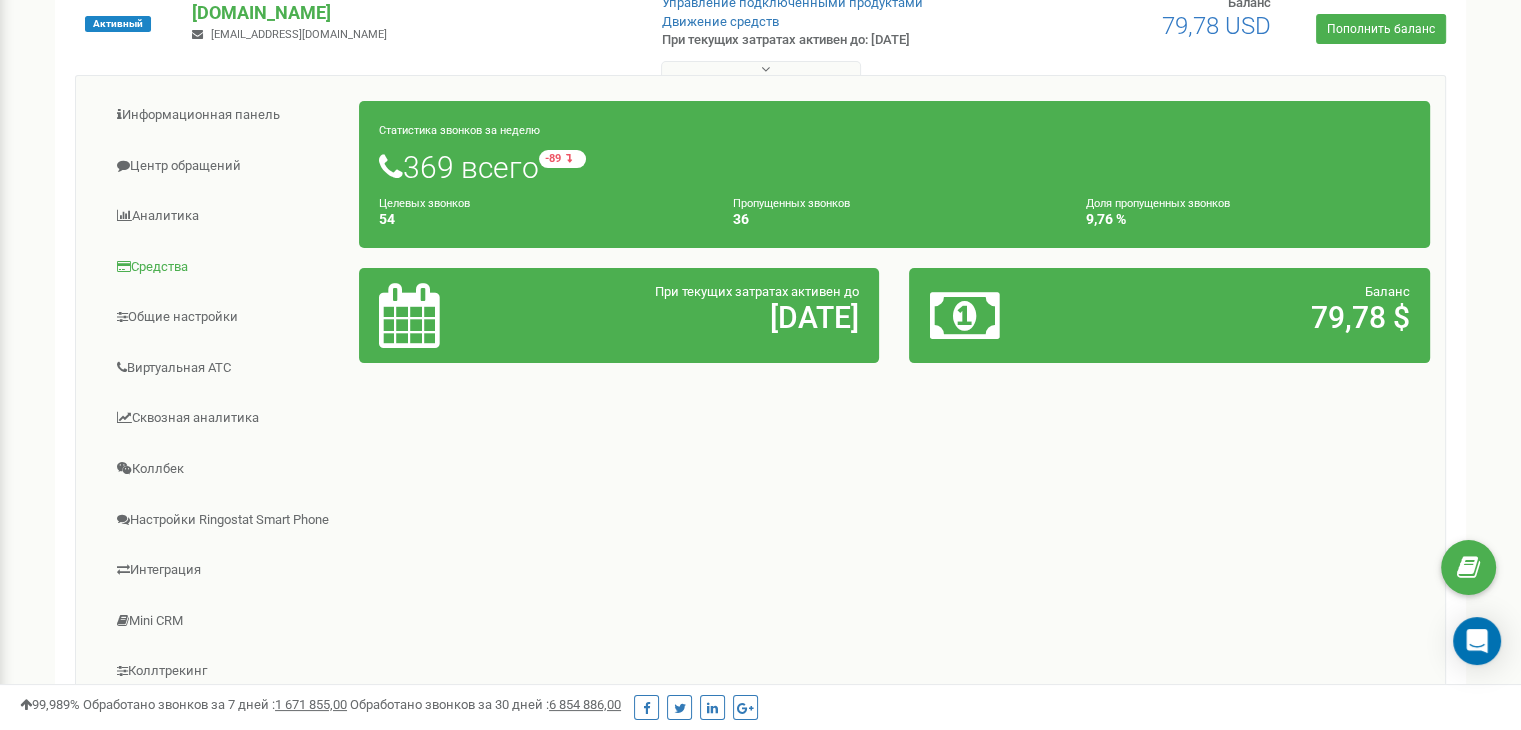 scroll, scrollTop: 170, scrollLeft: 0, axis: vertical 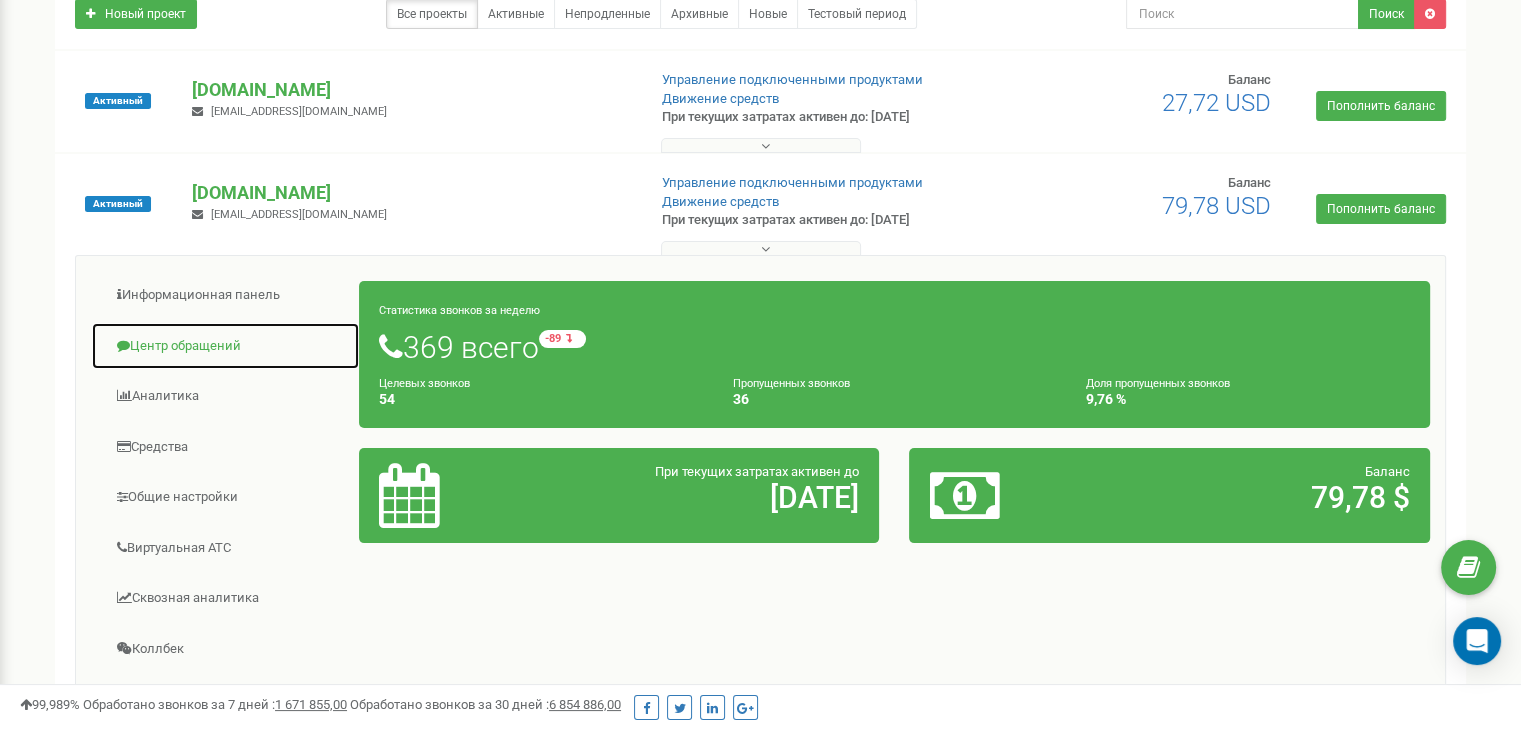 click on "Центр обращений" at bounding box center [225, 346] 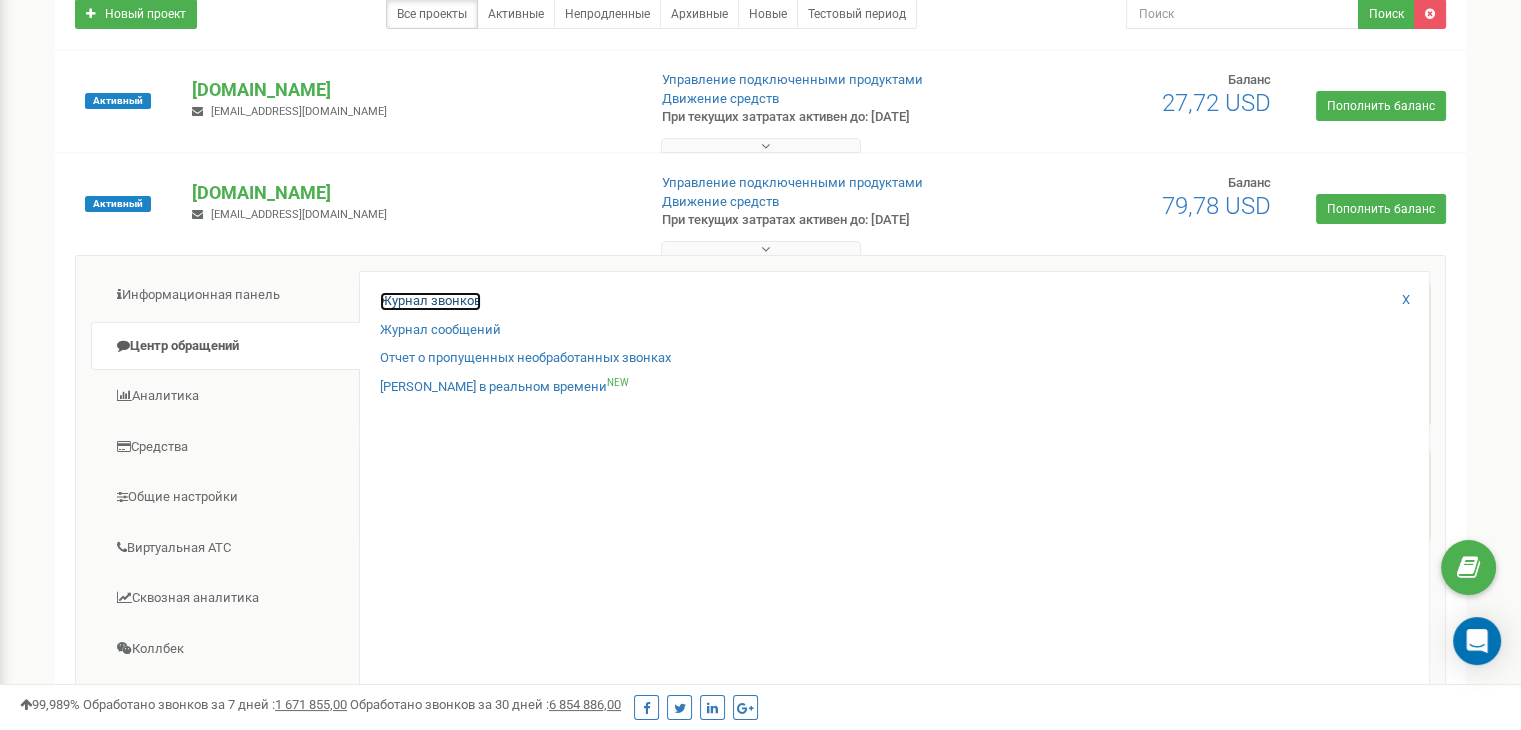 click on "Журнал звонков" at bounding box center [430, 301] 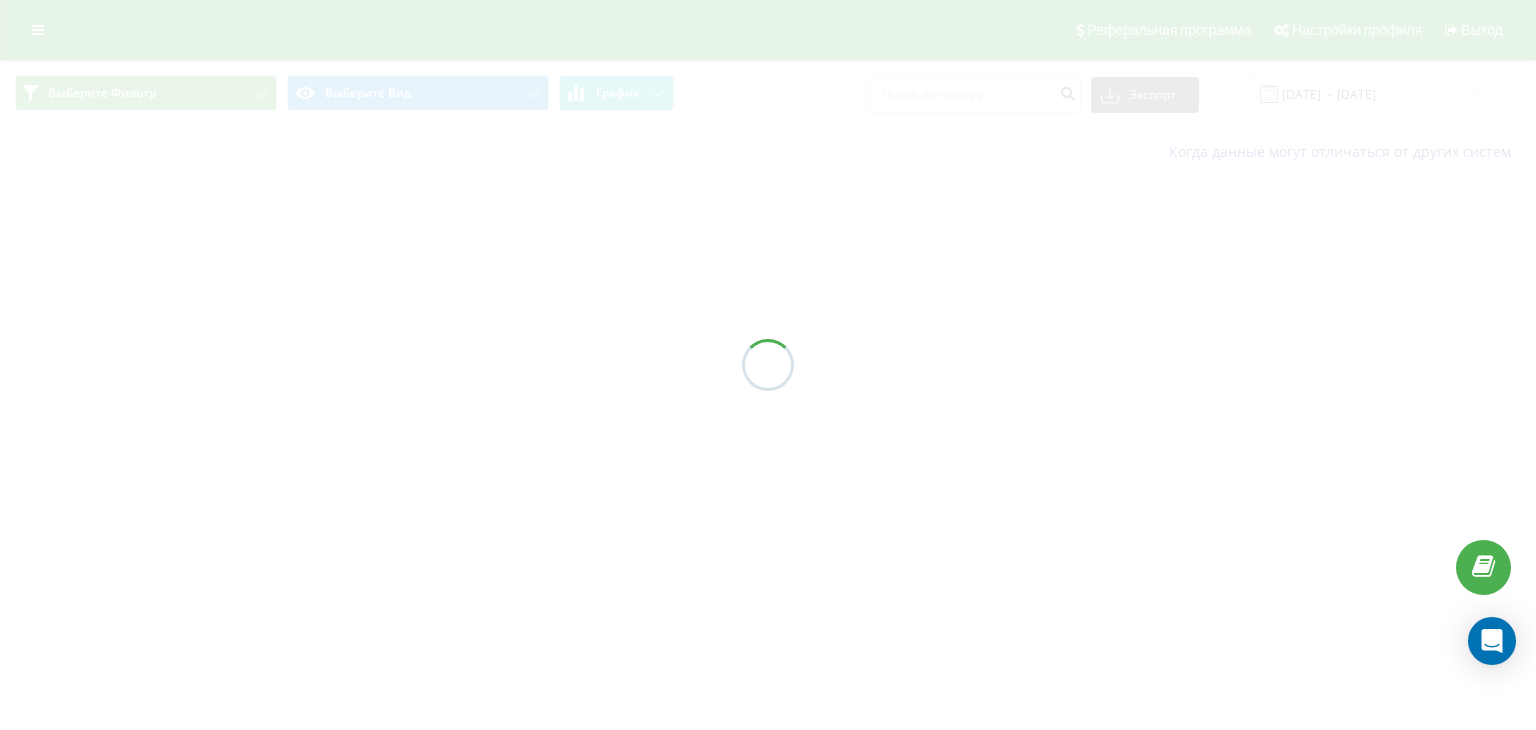 scroll, scrollTop: 0, scrollLeft: 0, axis: both 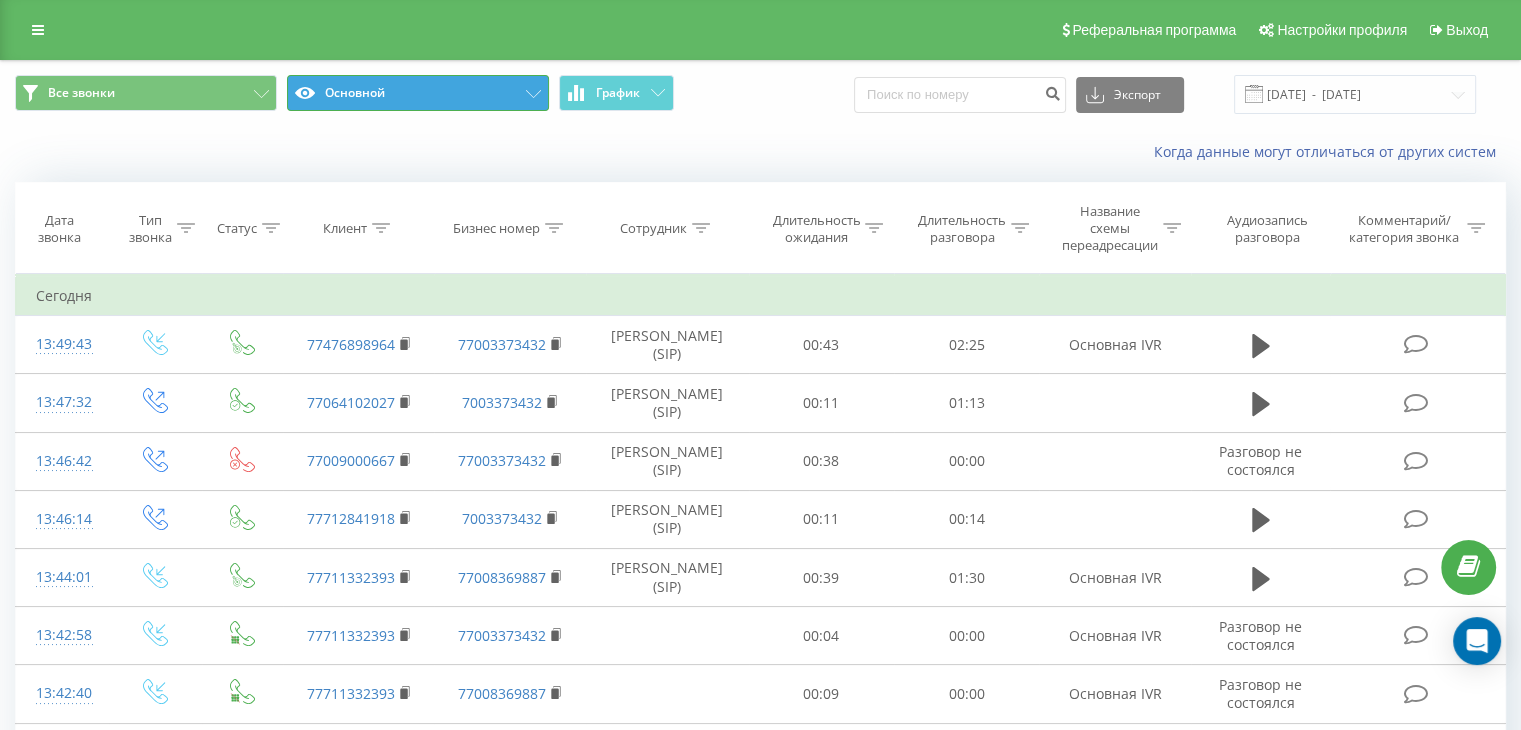 click on "Основной" at bounding box center (418, 93) 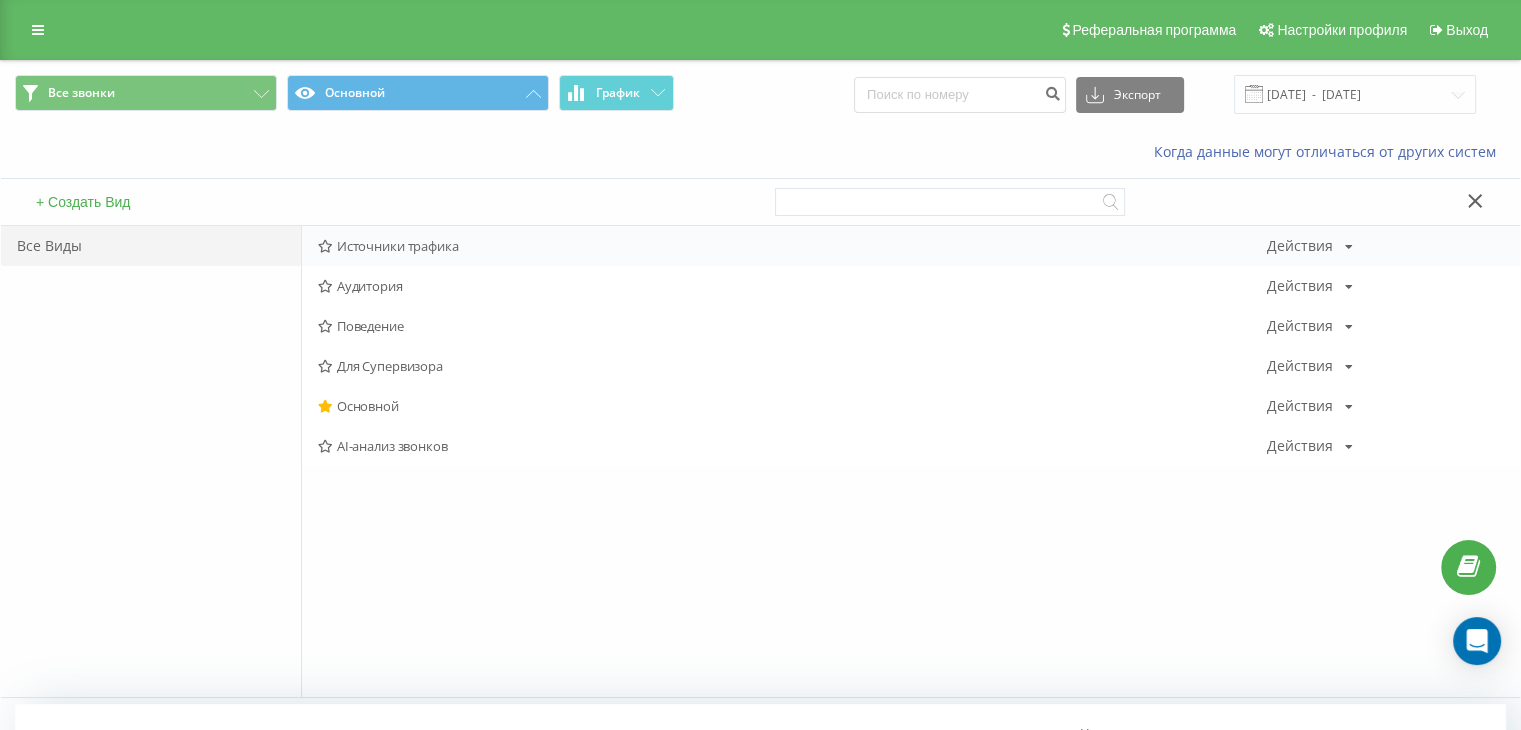 click on "Источники трафика" at bounding box center (792, 246) 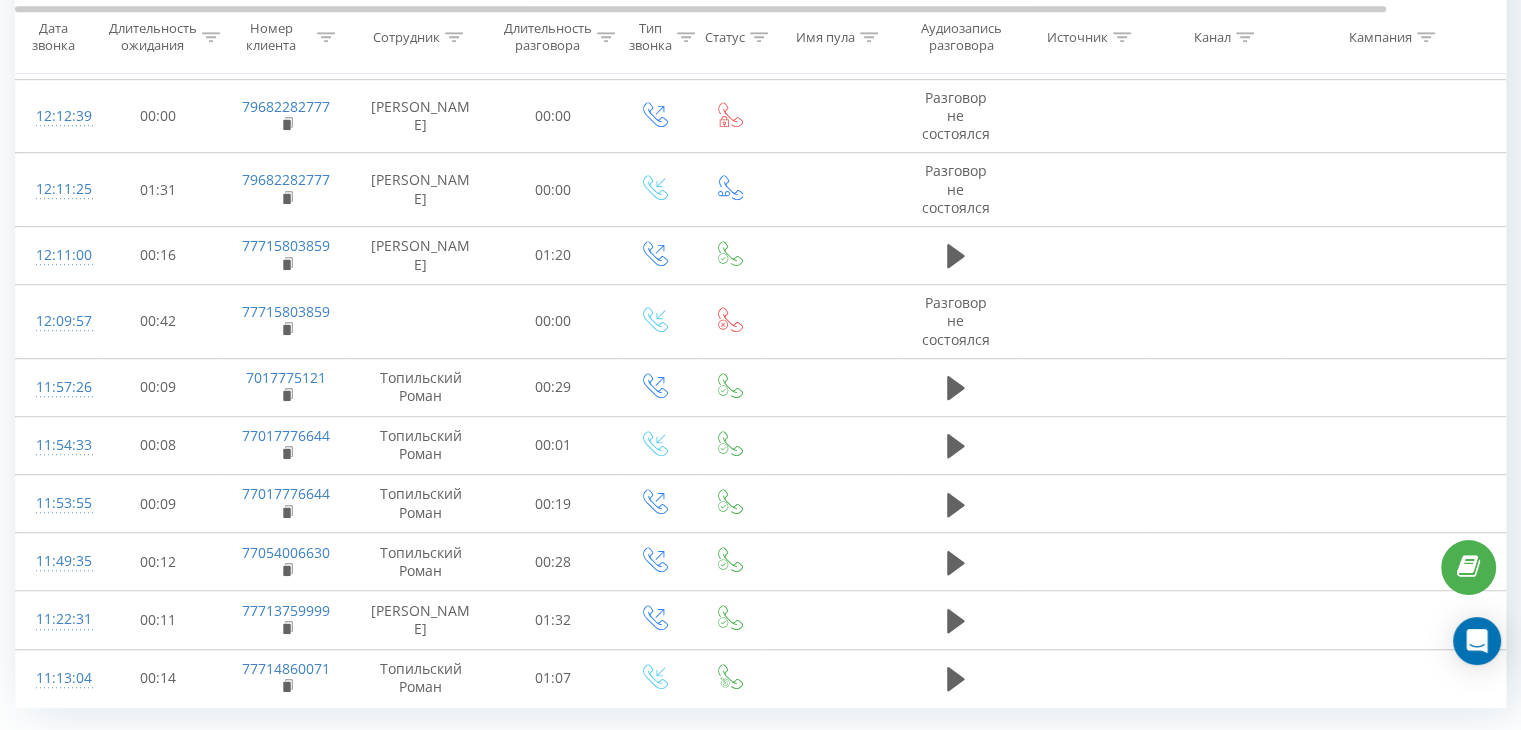 scroll, scrollTop: 1247, scrollLeft: 0, axis: vertical 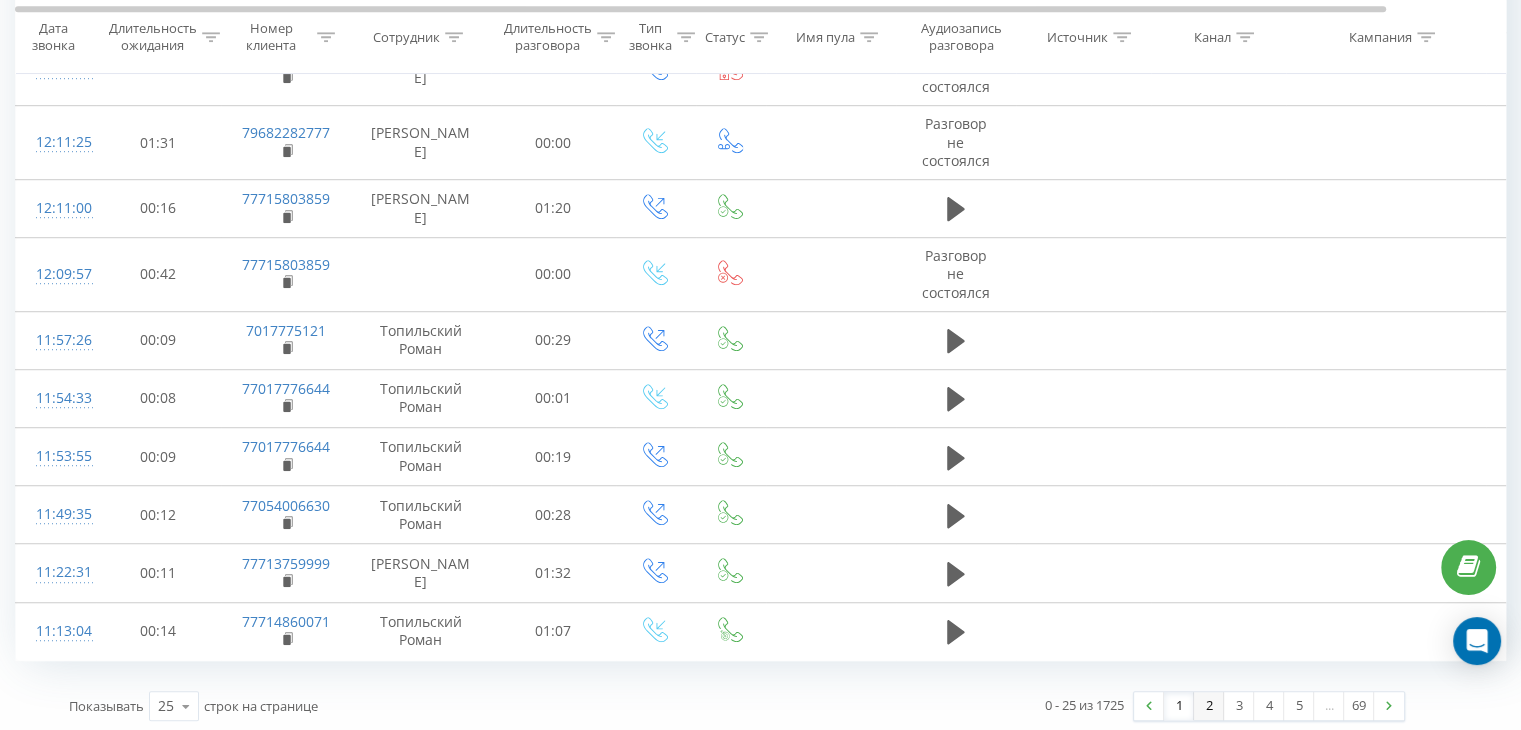 click on "2" at bounding box center (1209, 706) 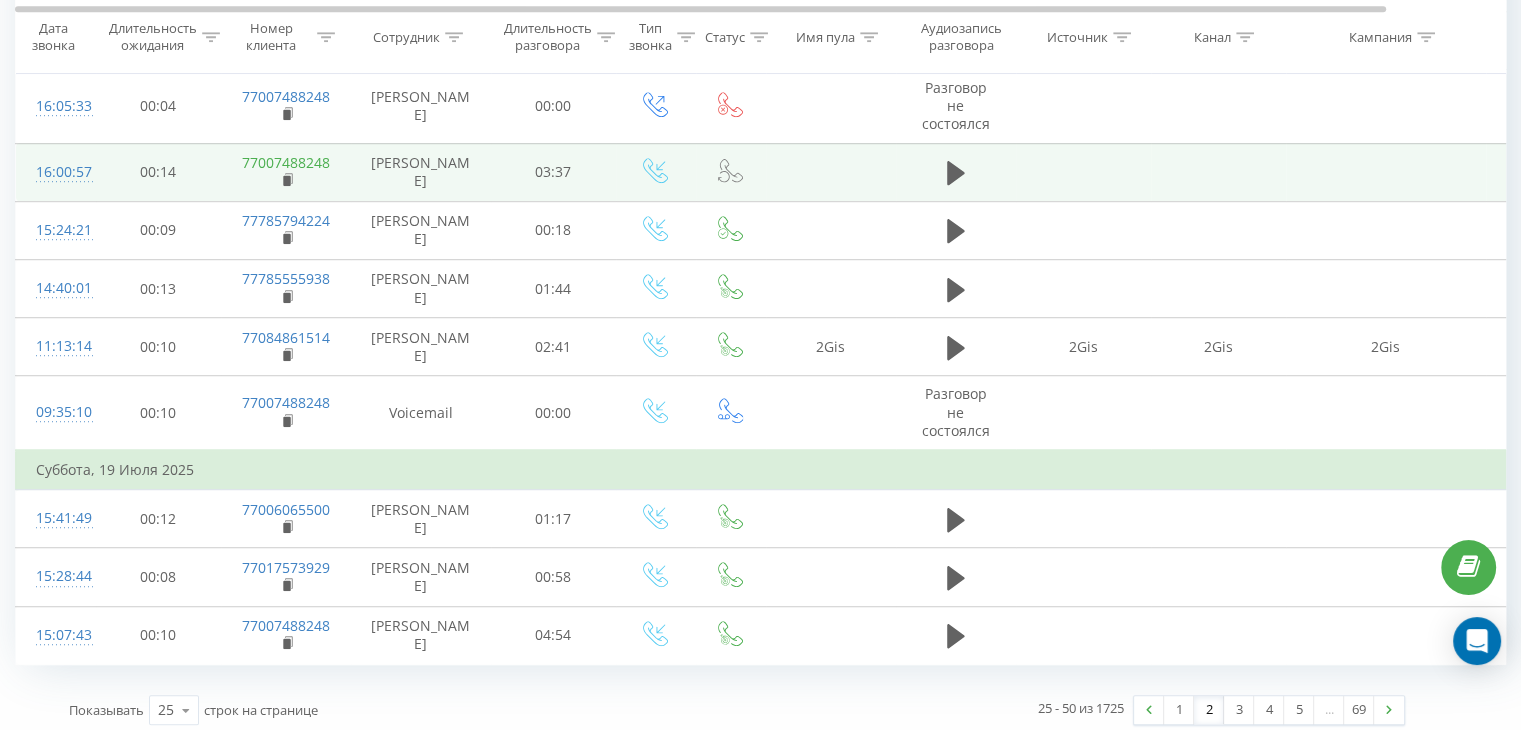 scroll, scrollTop: 1265, scrollLeft: 0, axis: vertical 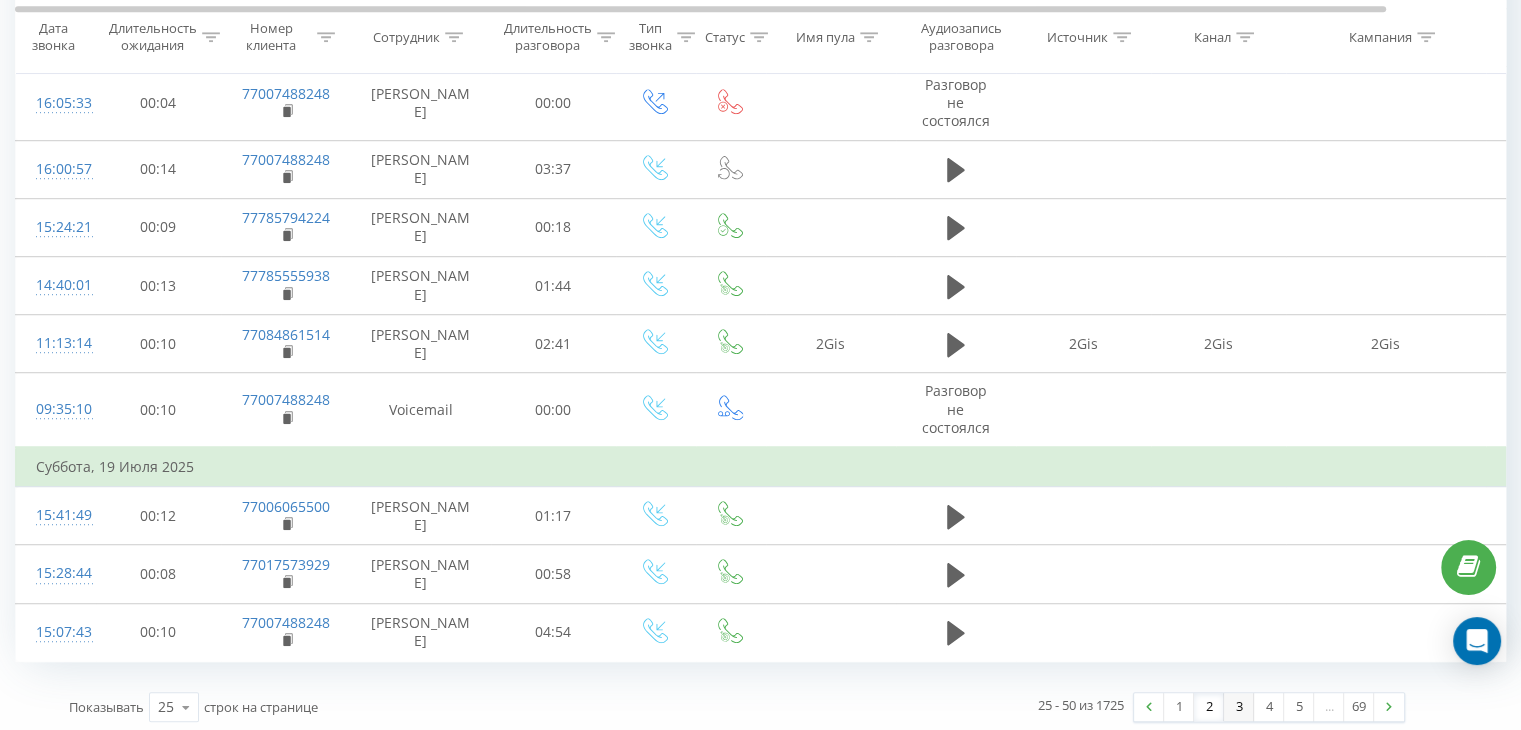 click on "3" at bounding box center [1239, 707] 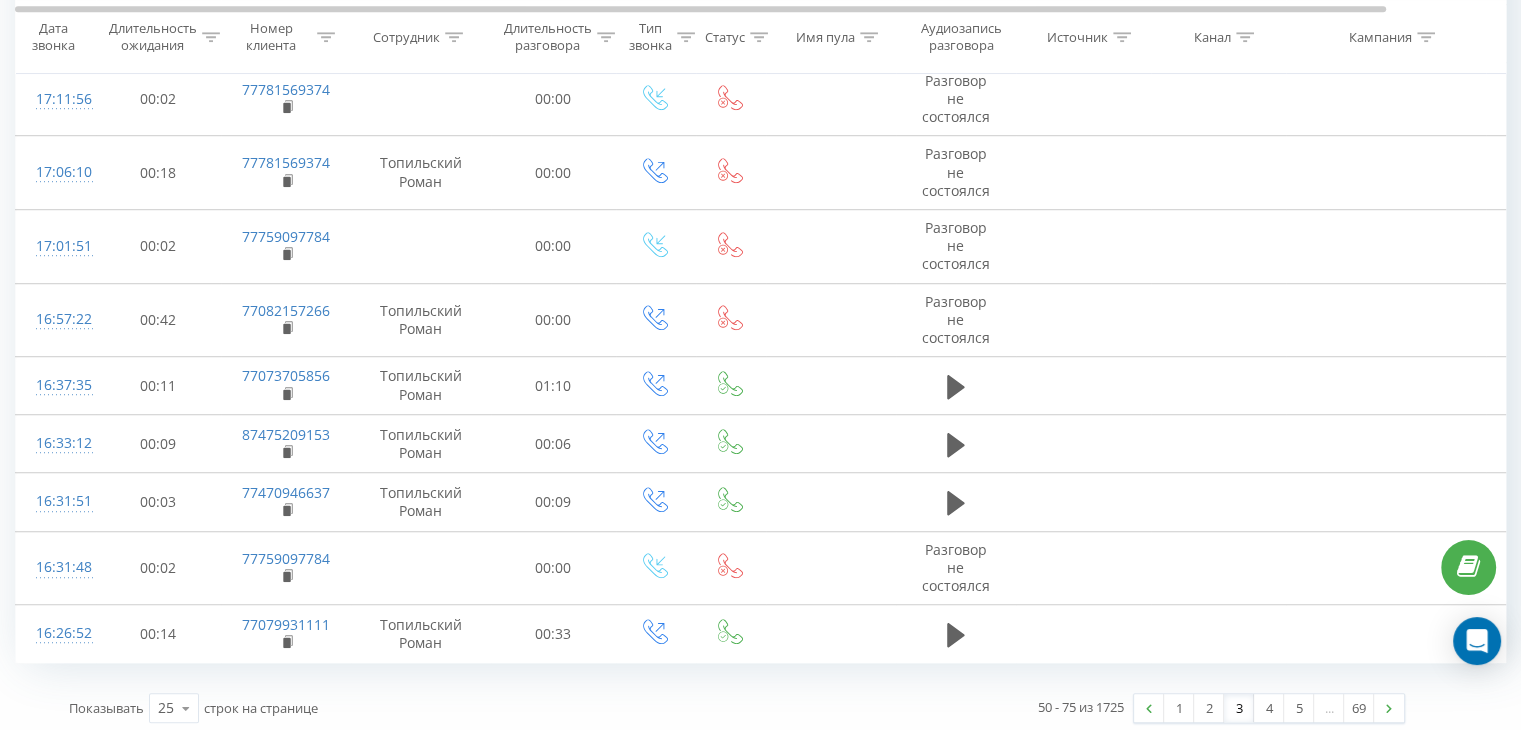 scroll, scrollTop: 1302, scrollLeft: 0, axis: vertical 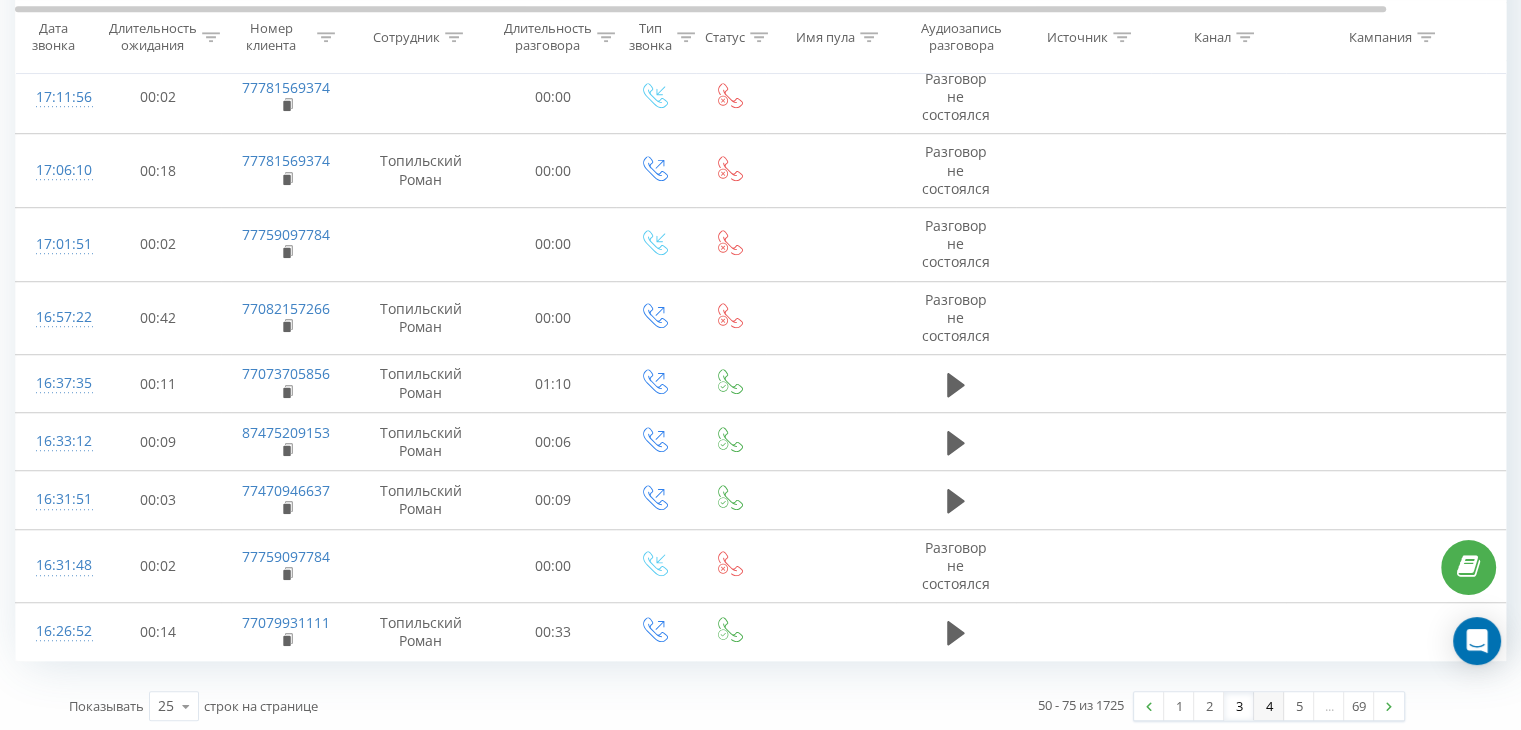 click on "4" at bounding box center [1269, 706] 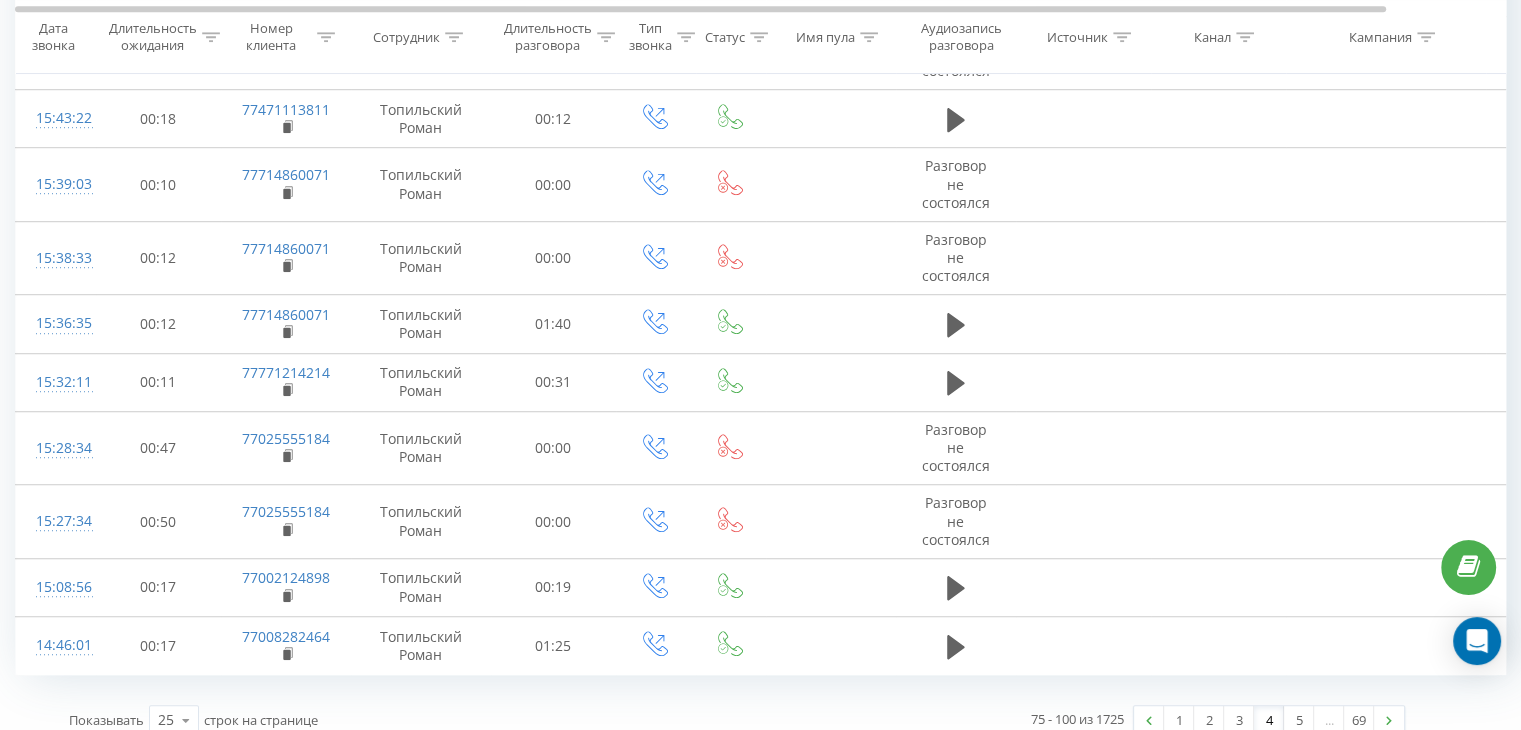 scroll, scrollTop: 1308, scrollLeft: 0, axis: vertical 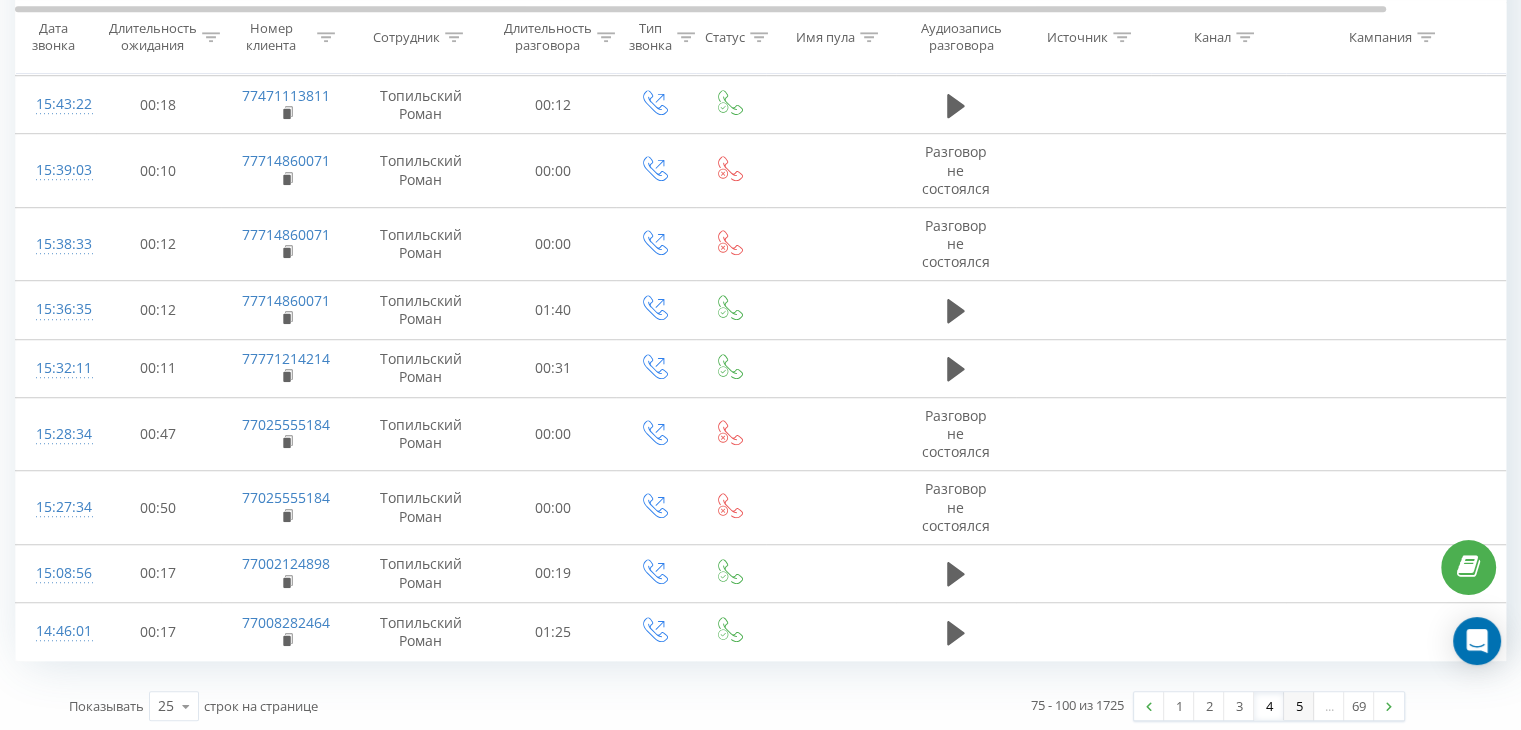 click on "5" at bounding box center (1299, 706) 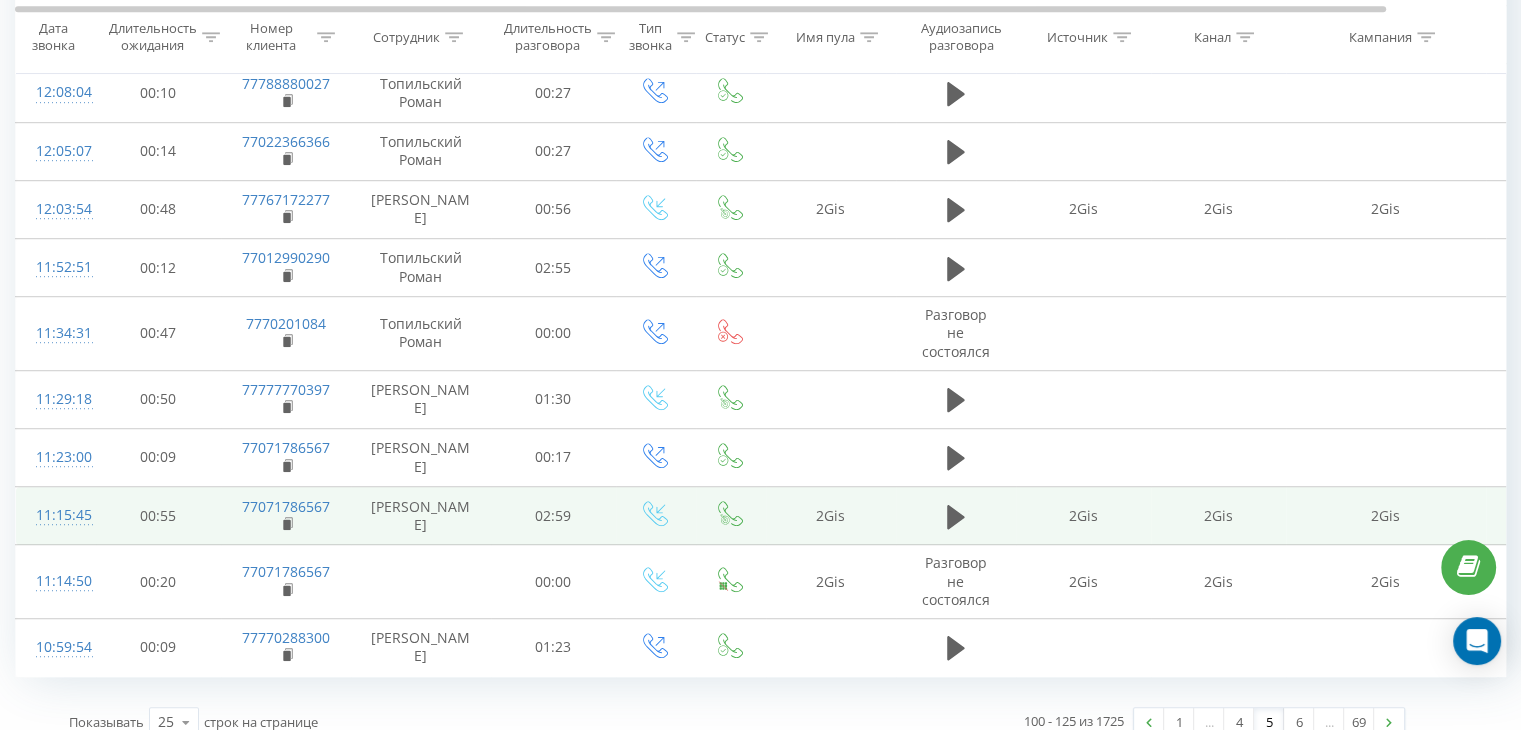 scroll, scrollTop: 1216, scrollLeft: 0, axis: vertical 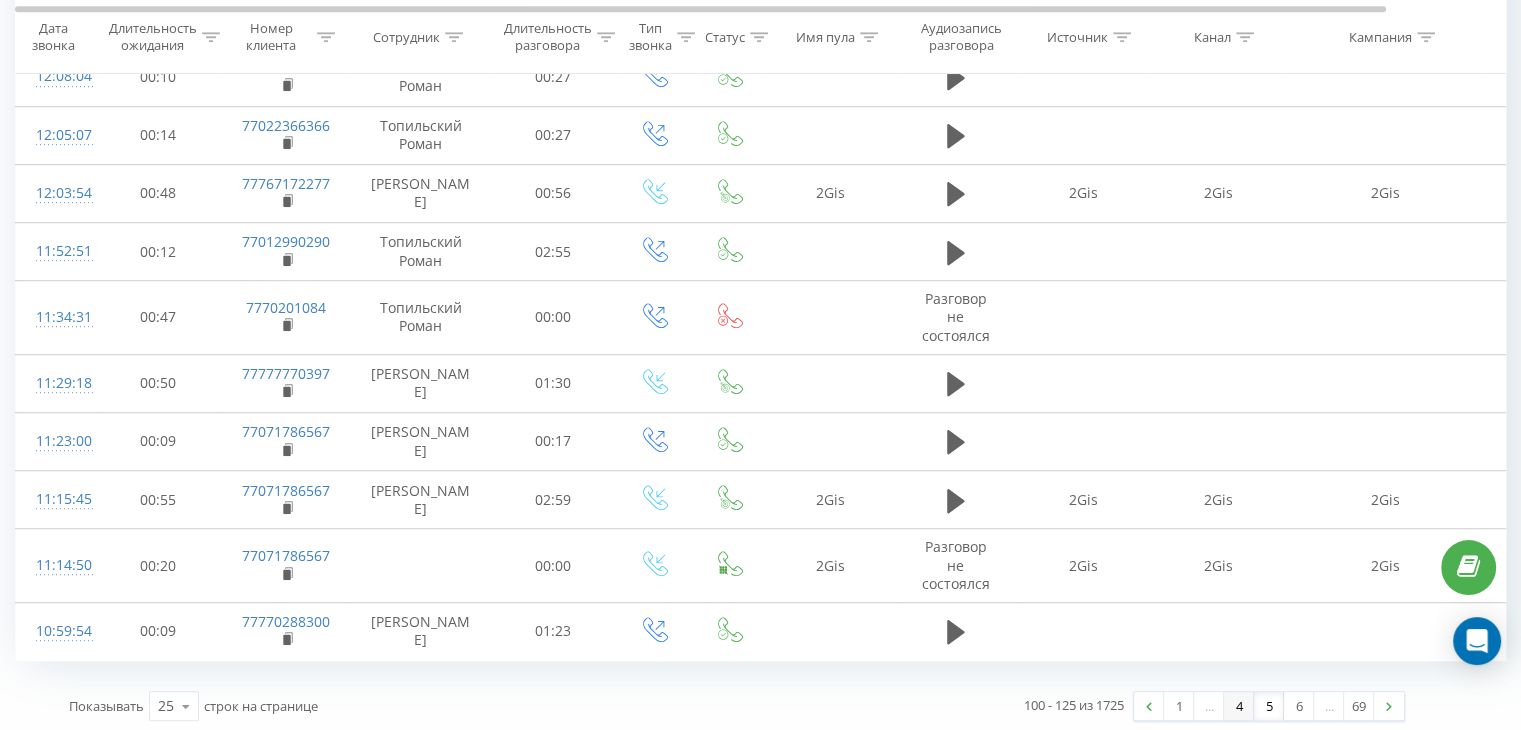 click on "4" at bounding box center [1239, 706] 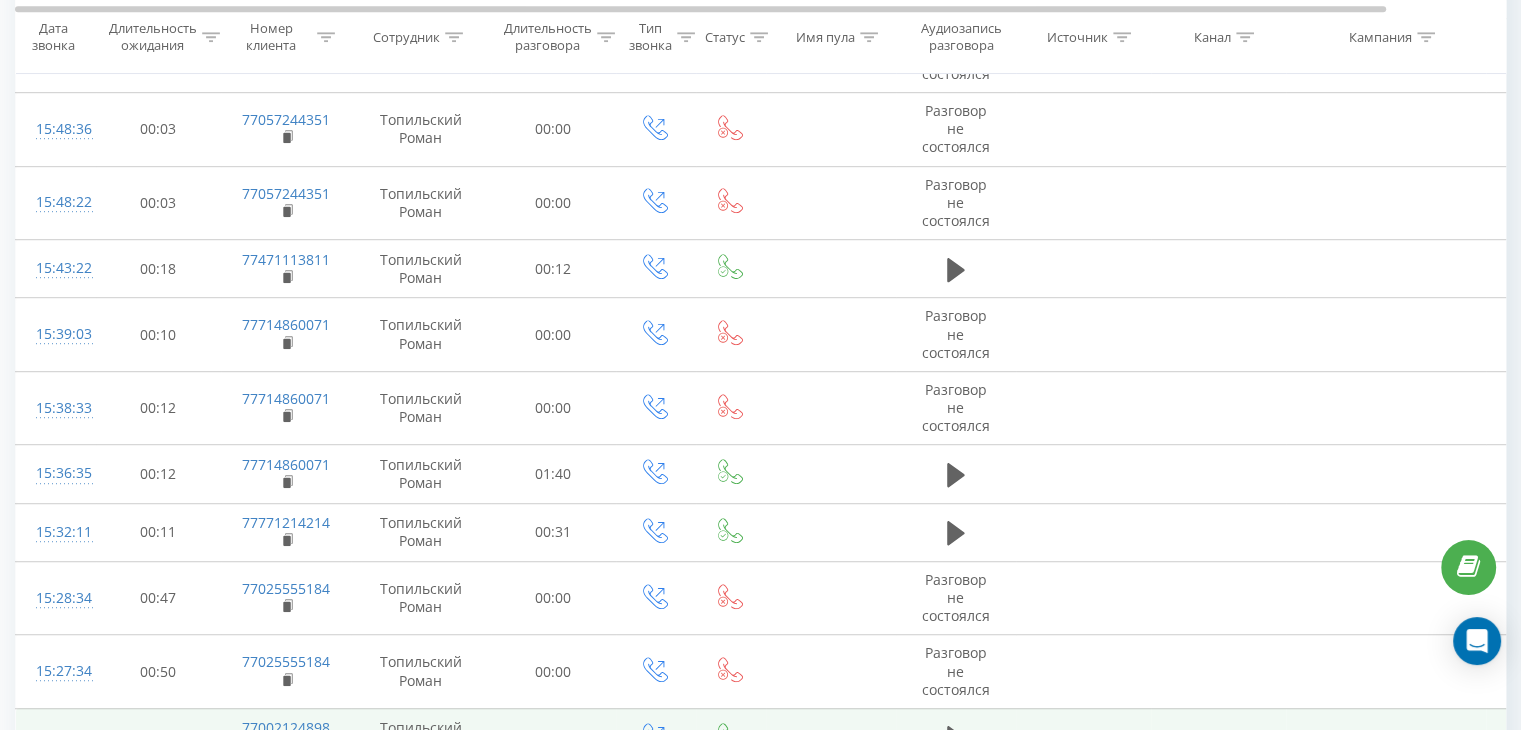 scroll, scrollTop: 1300, scrollLeft: 0, axis: vertical 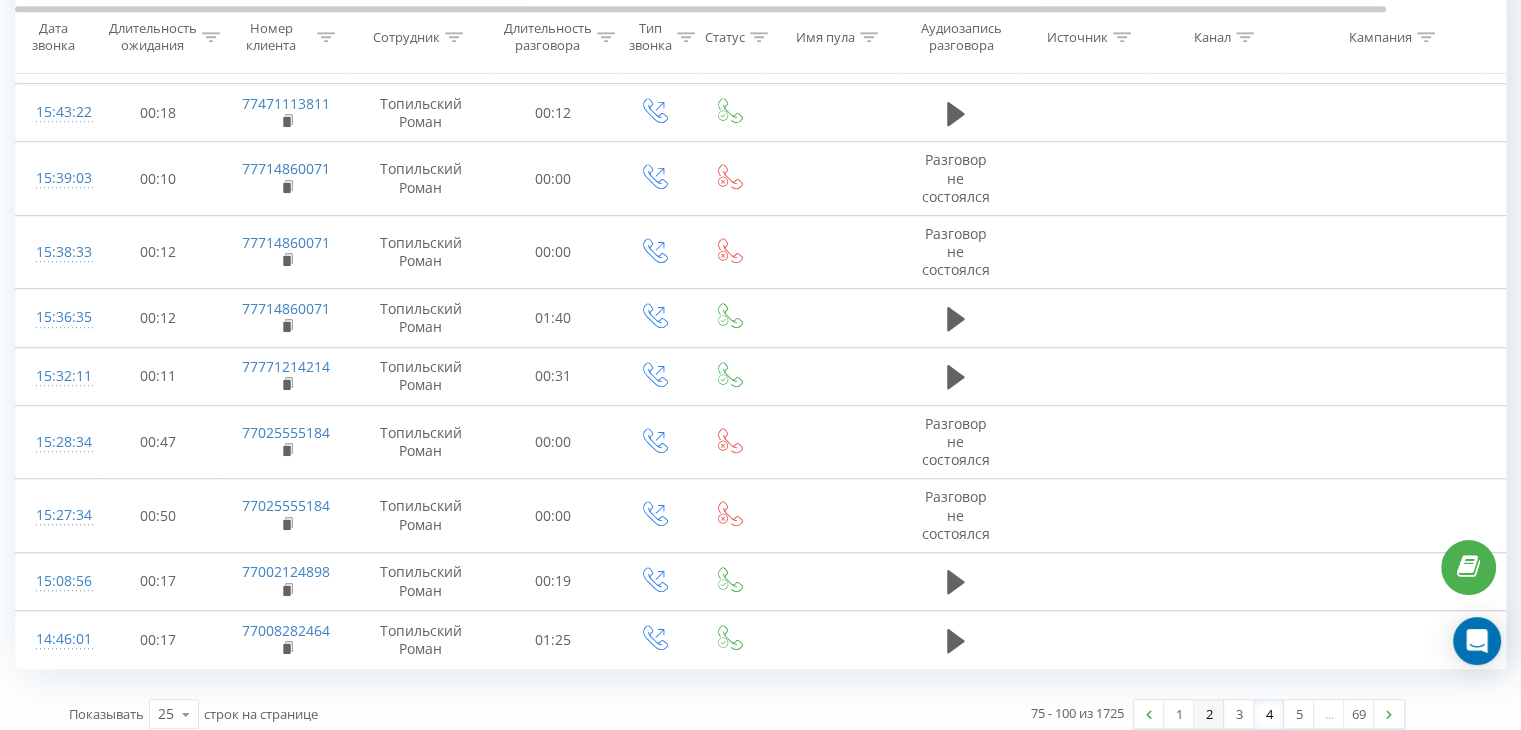 click on "2" at bounding box center [1209, 714] 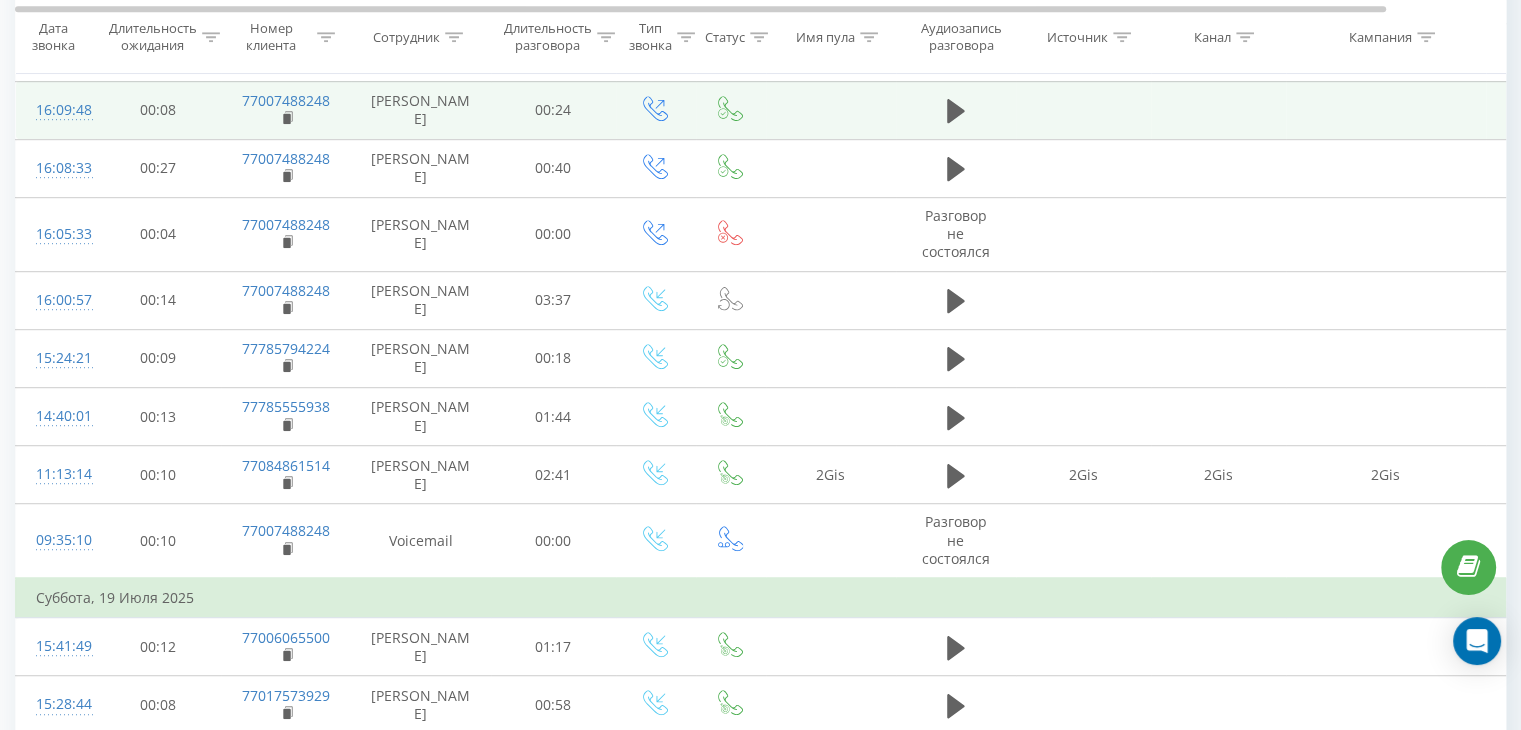 scroll, scrollTop: 1265, scrollLeft: 0, axis: vertical 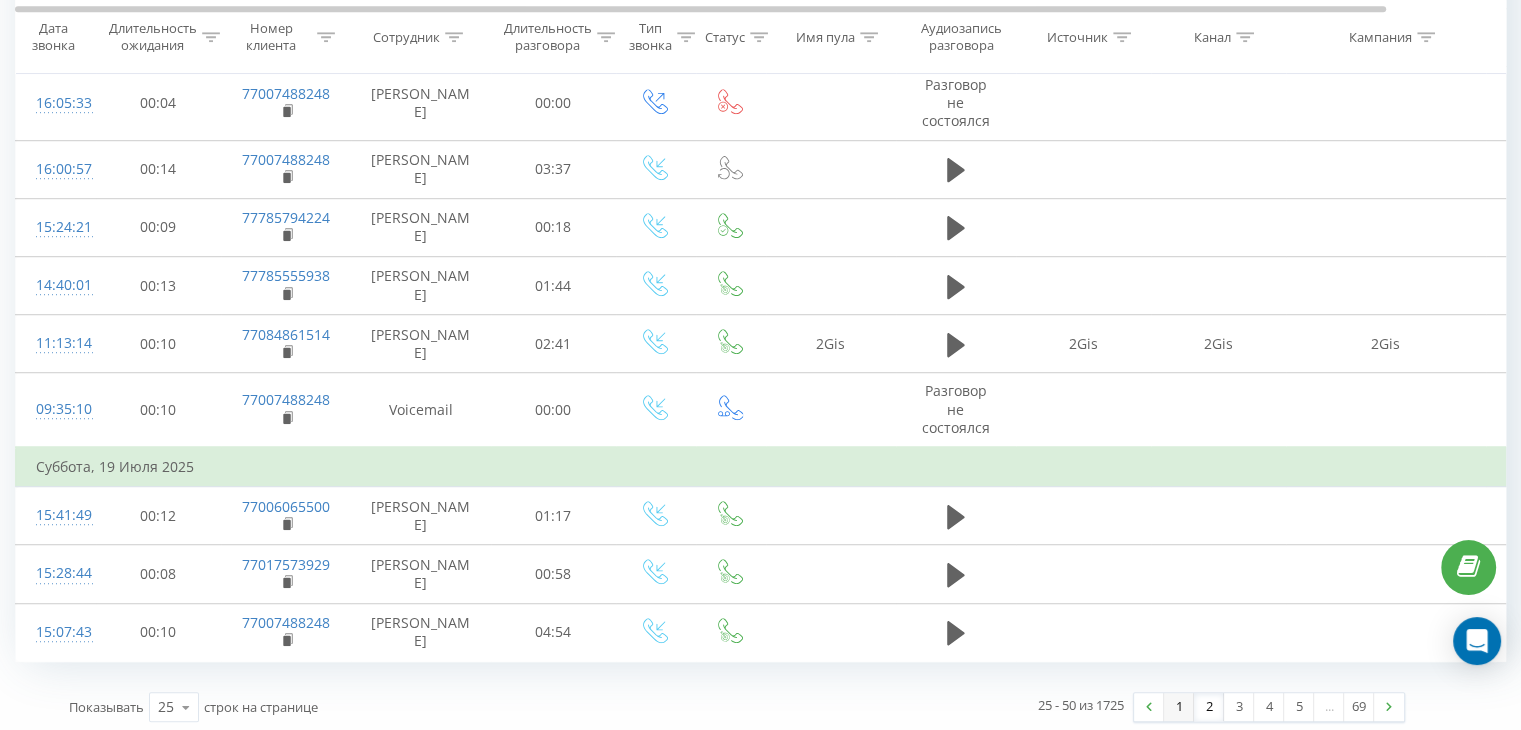 click on "1" at bounding box center [1179, 707] 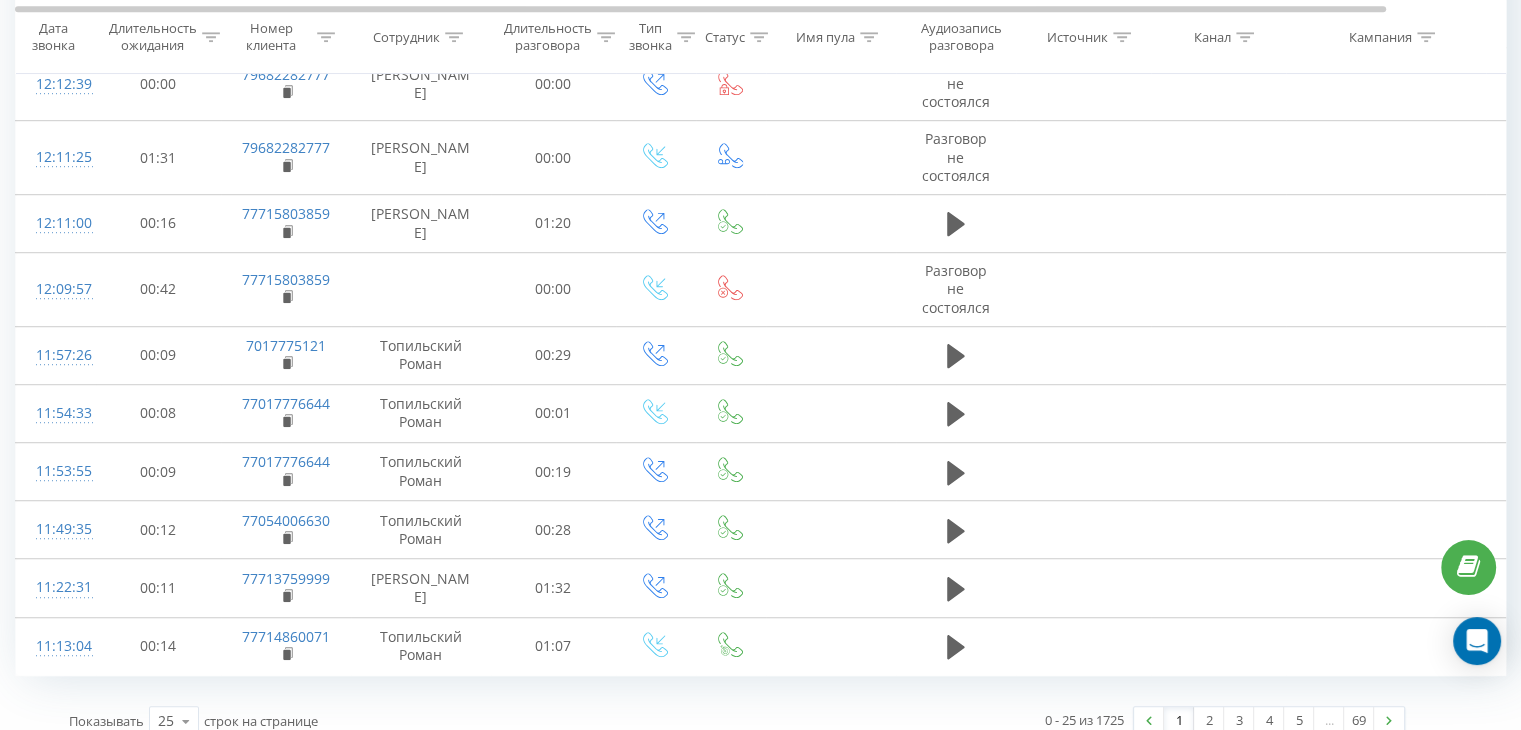 scroll, scrollTop: 1247, scrollLeft: 0, axis: vertical 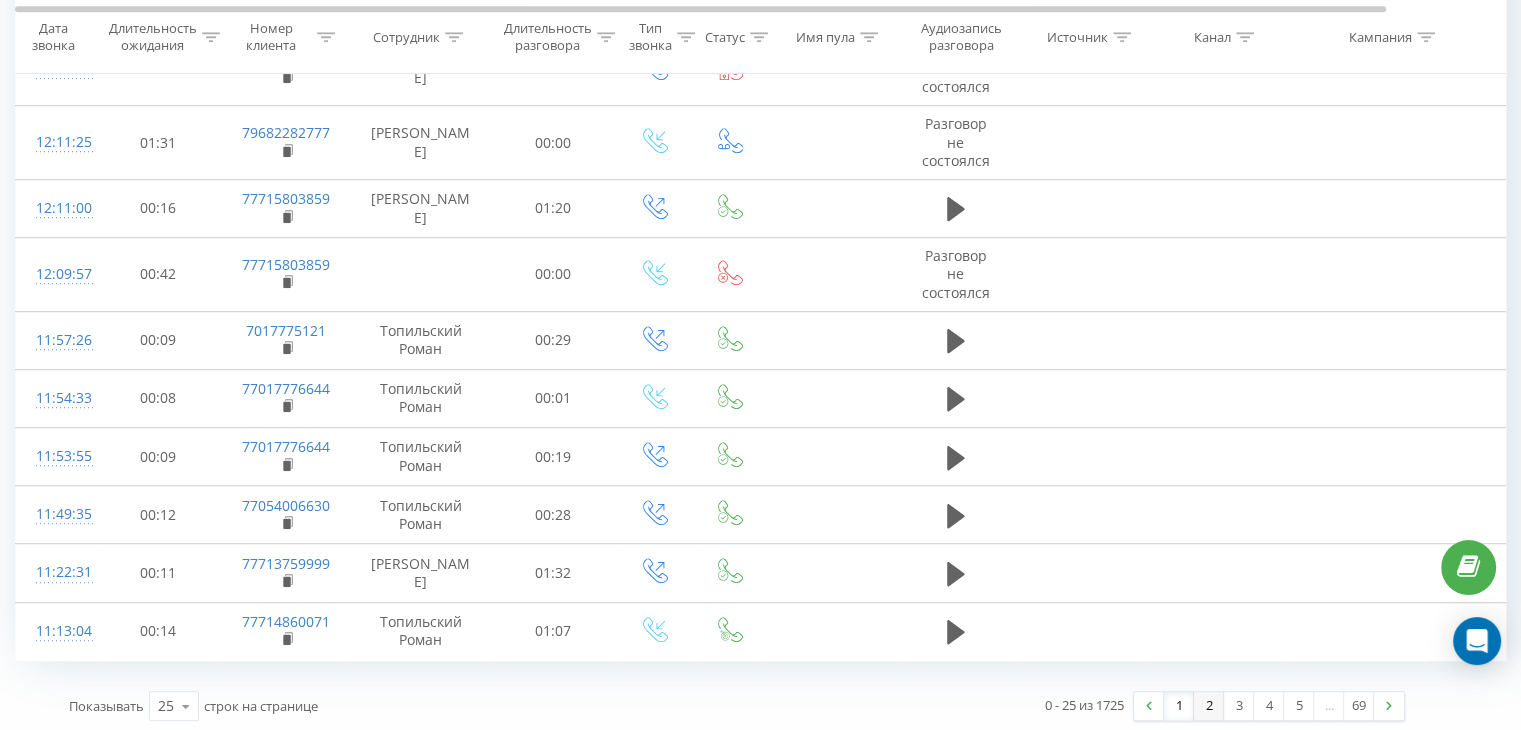 click on "2" at bounding box center (1209, 706) 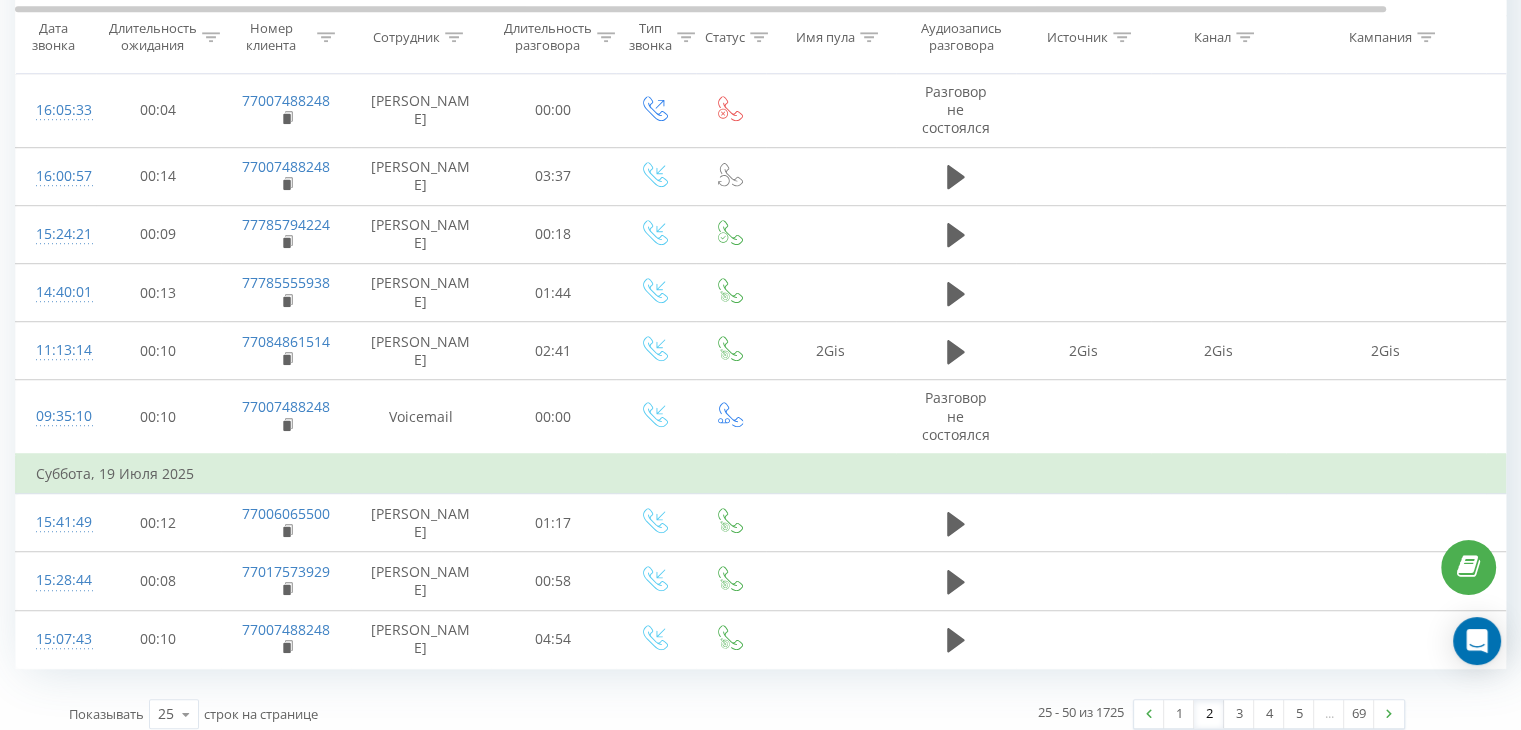 scroll, scrollTop: 1265, scrollLeft: 0, axis: vertical 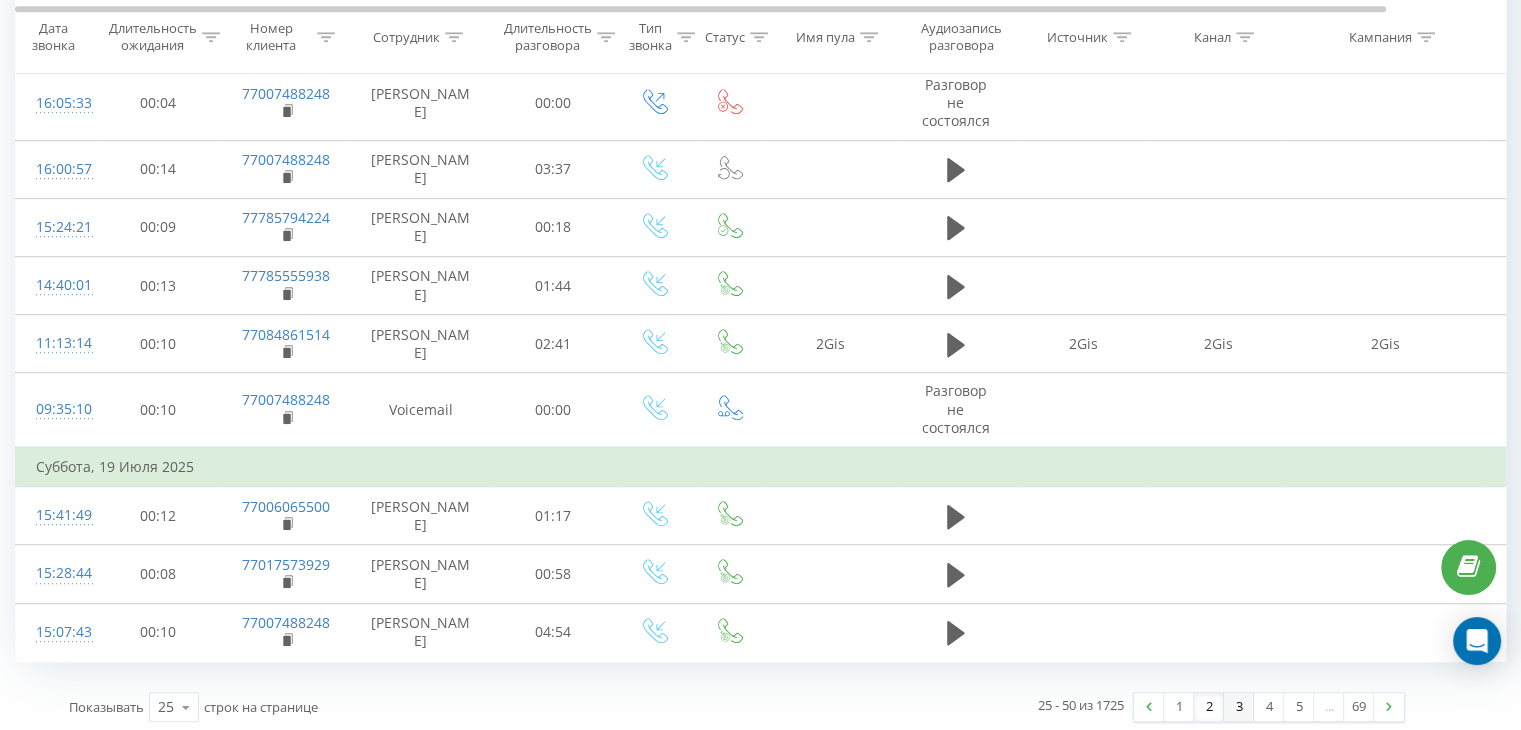 click on "3" at bounding box center [1239, 707] 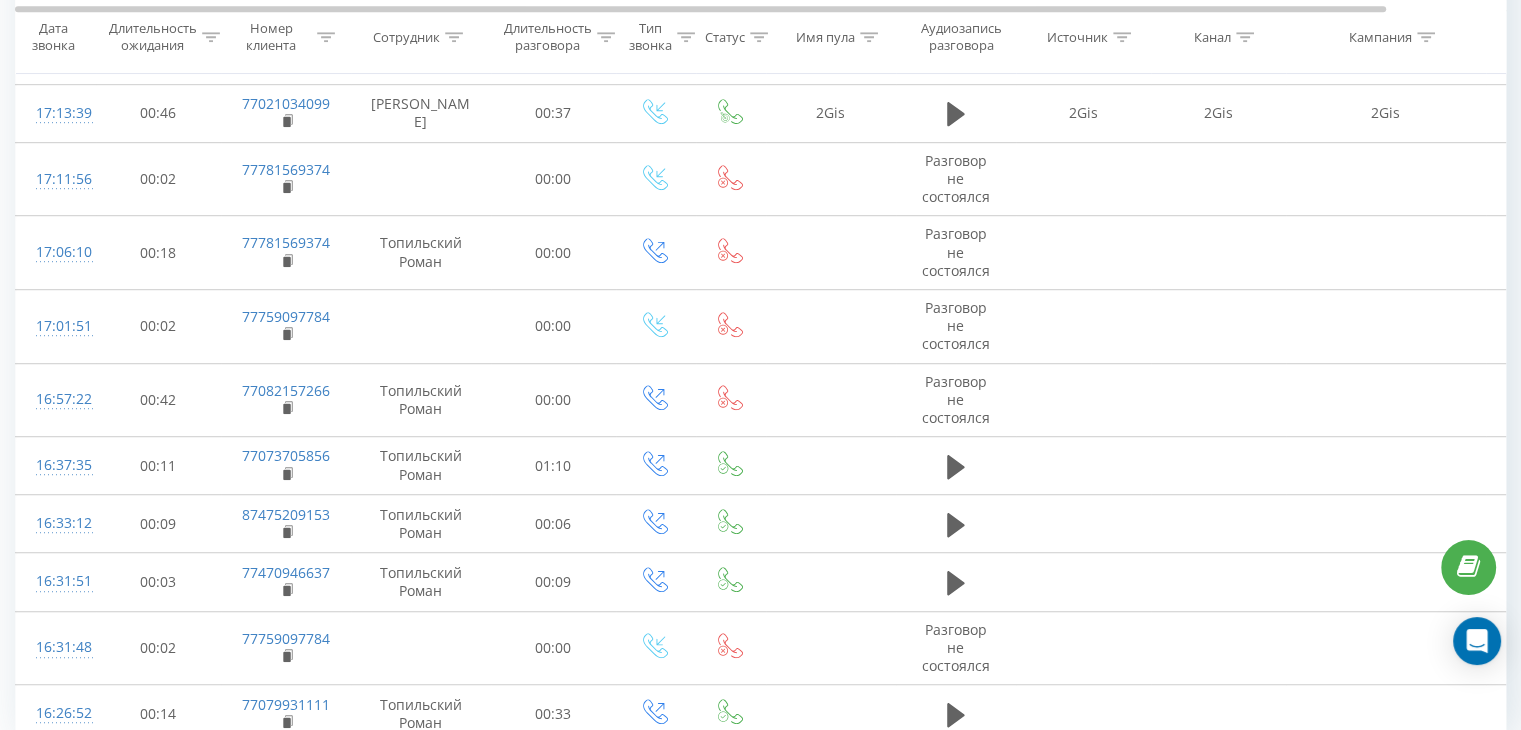scroll, scrollTop: 1302, scrollLeft: 0, axis: vertical 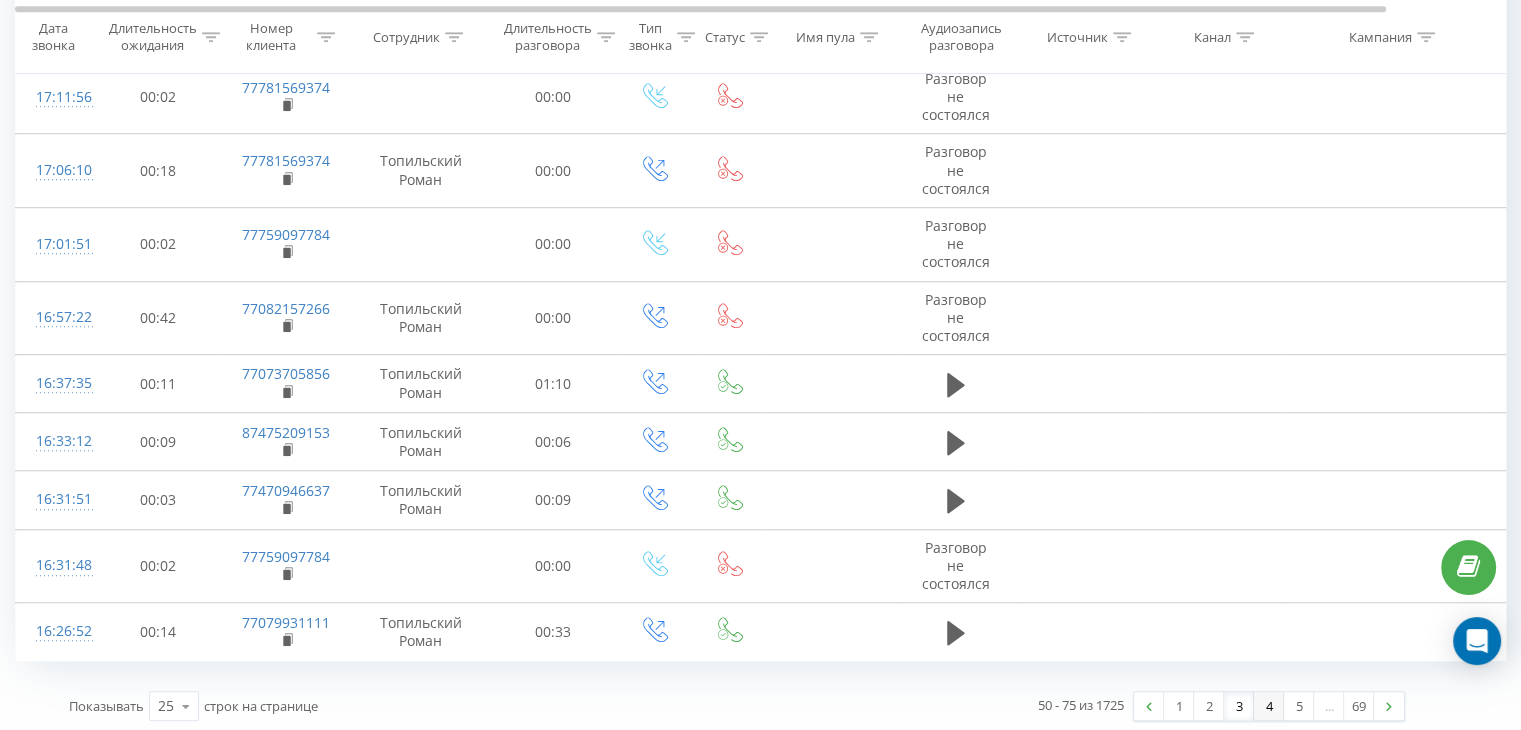click on "4" at bounding box center [1269, 706] 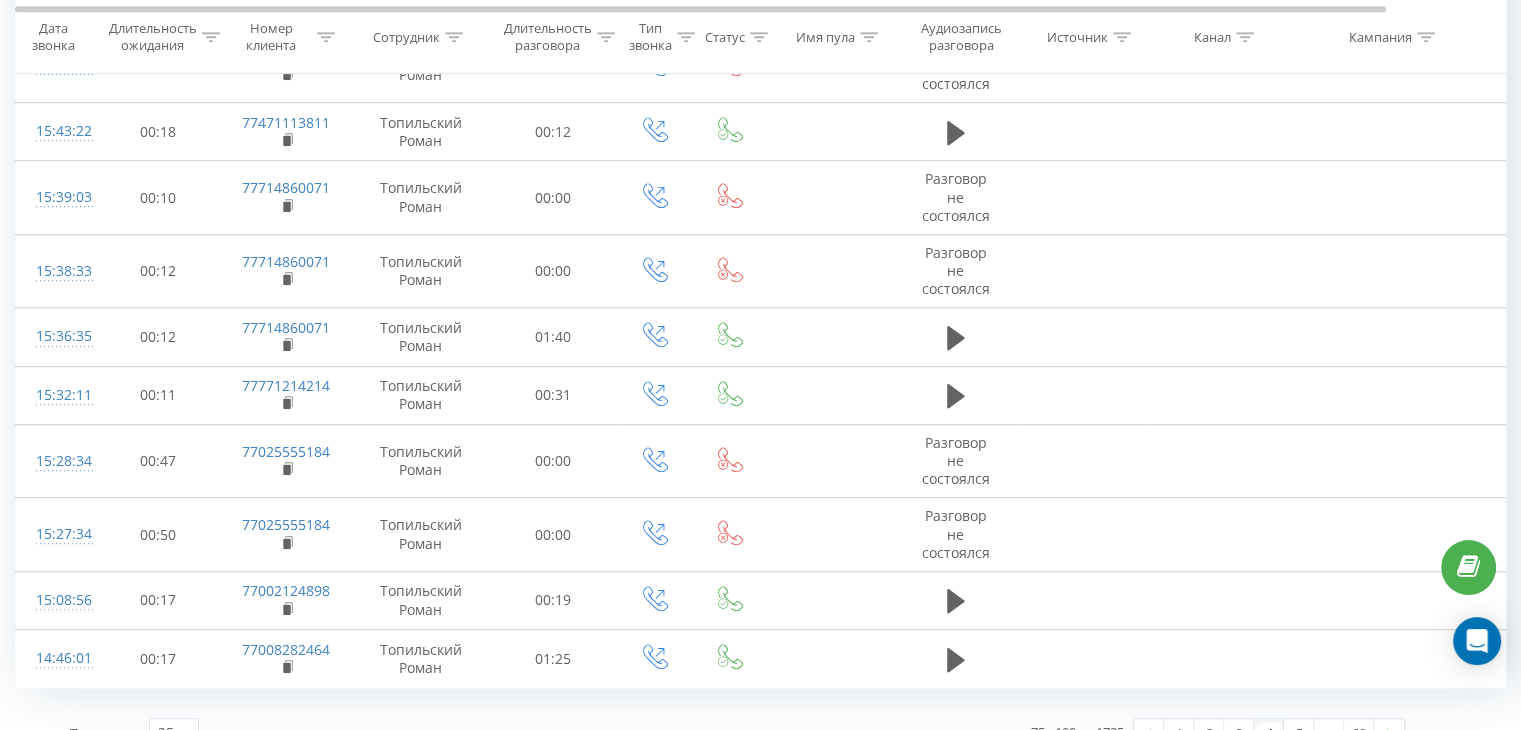 scroll, scrollTop: 1308, scrollLeft: 0, axis: vertical 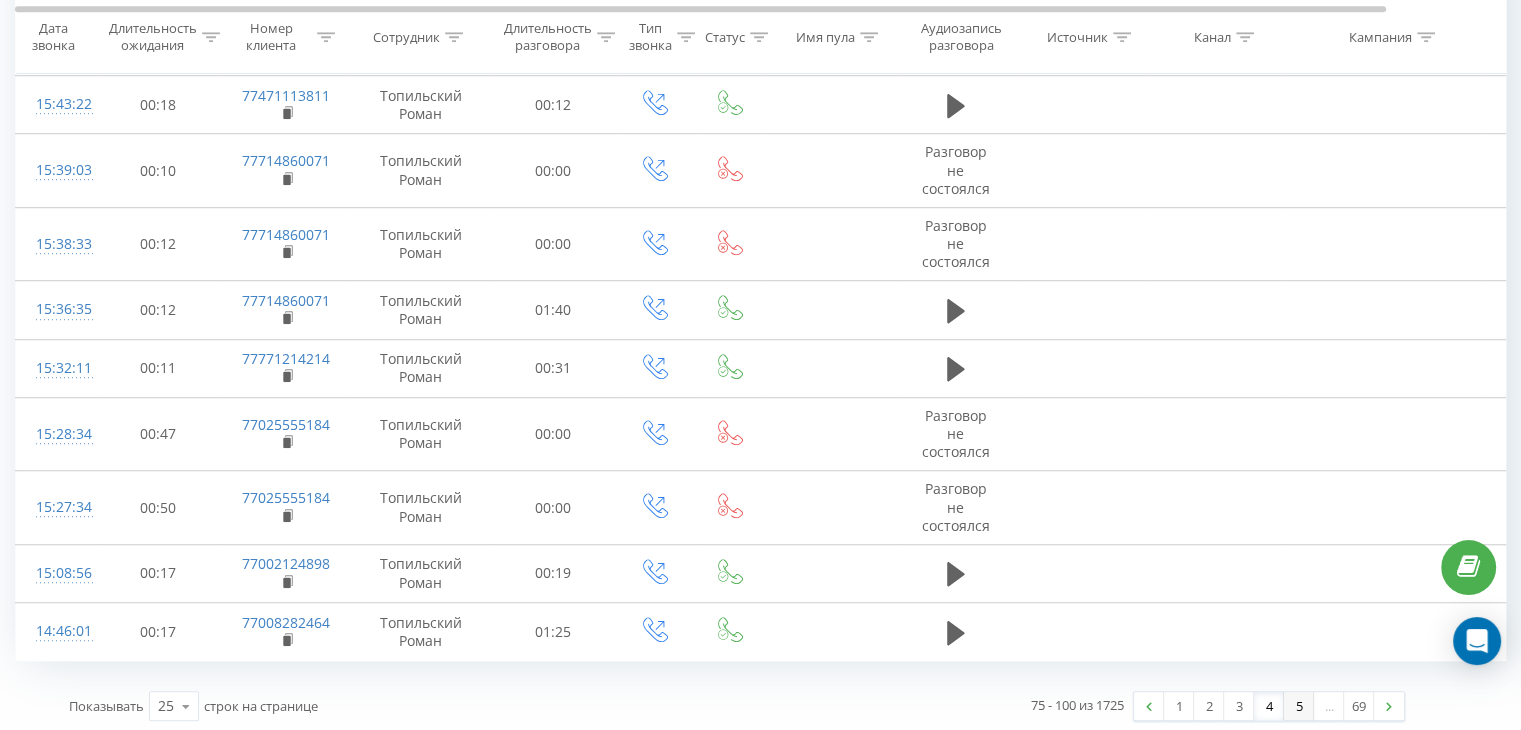 click on "5" at bounding box center (1299, 706) 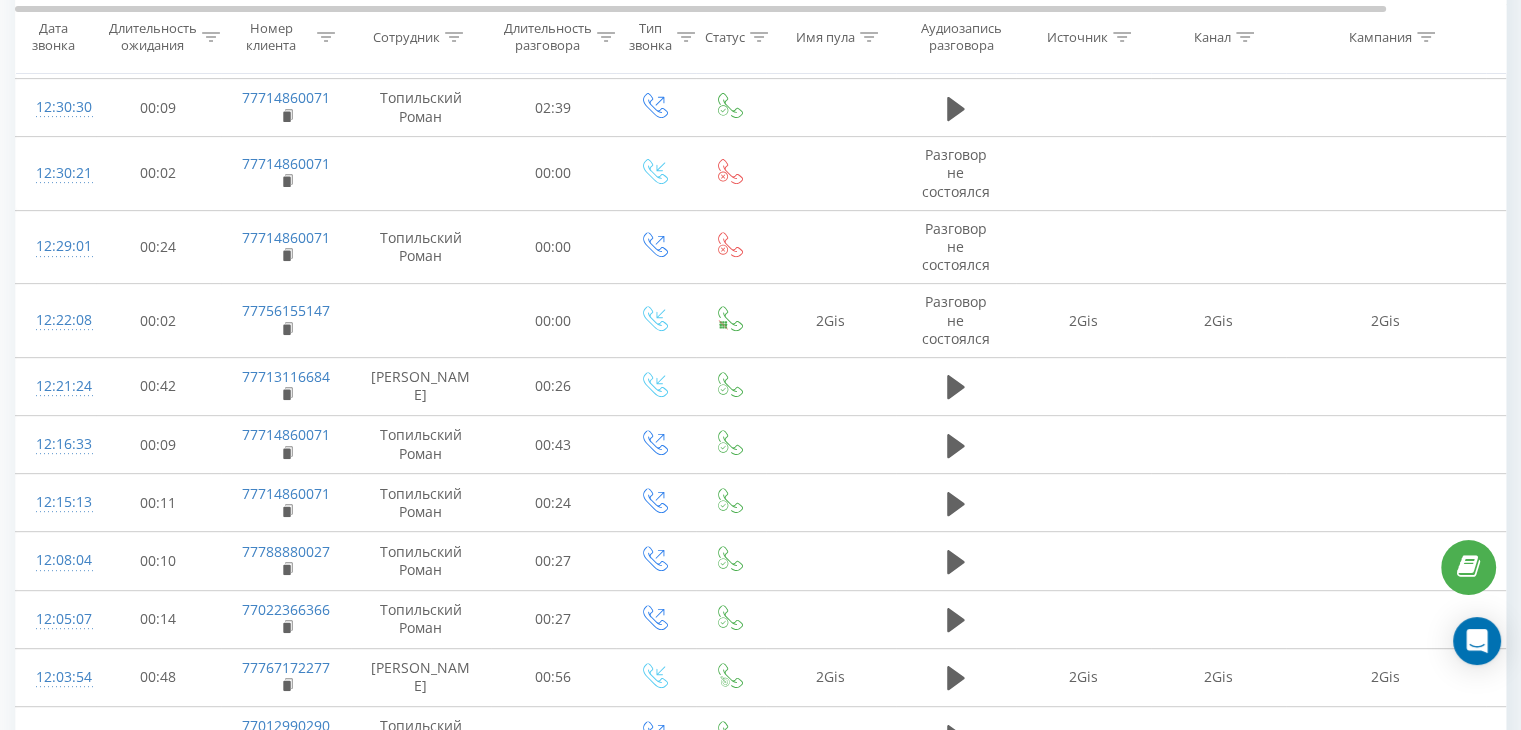 scroll, scrollTop: 1216, scrollLeft: 0, axis: vertical 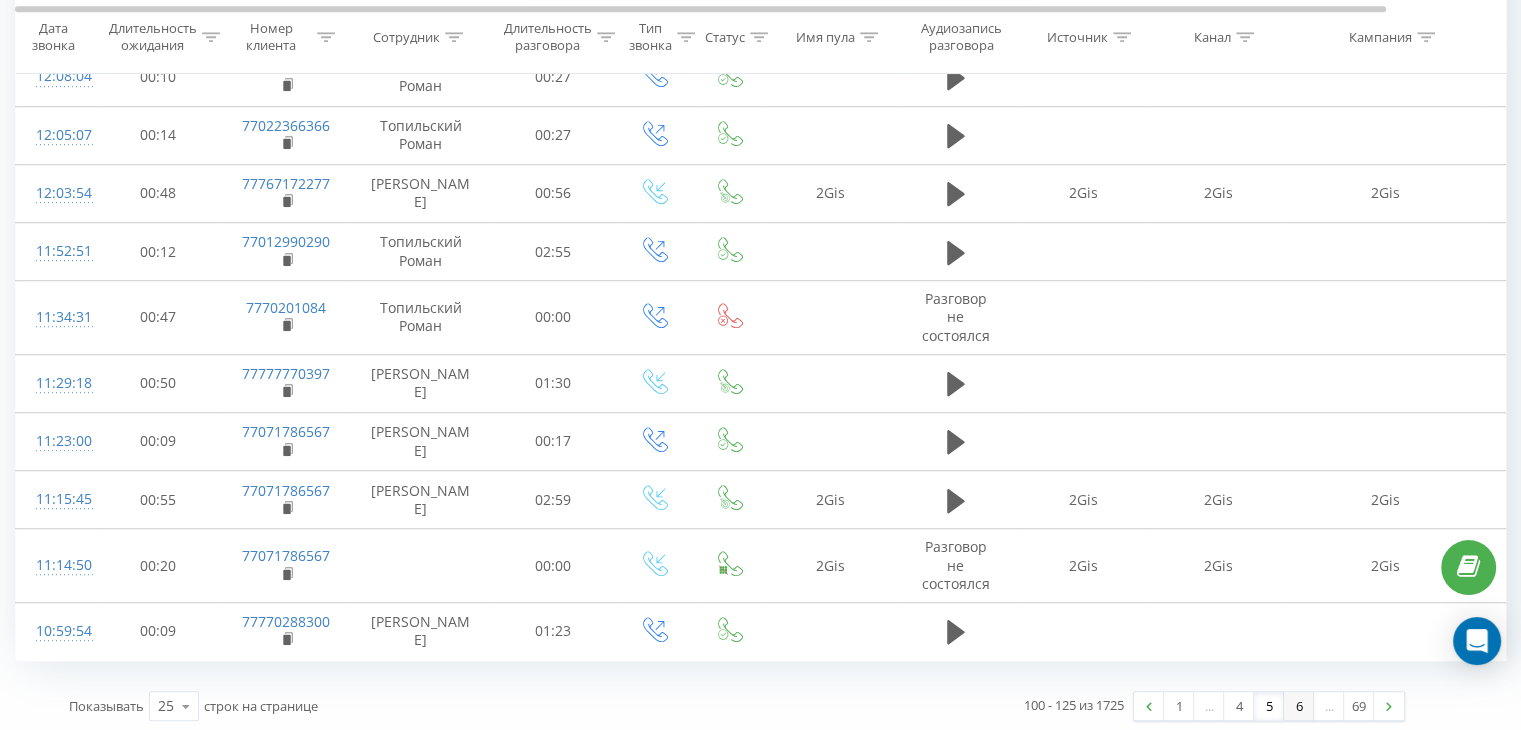 click on "6" at bounding box center [1299, 706] 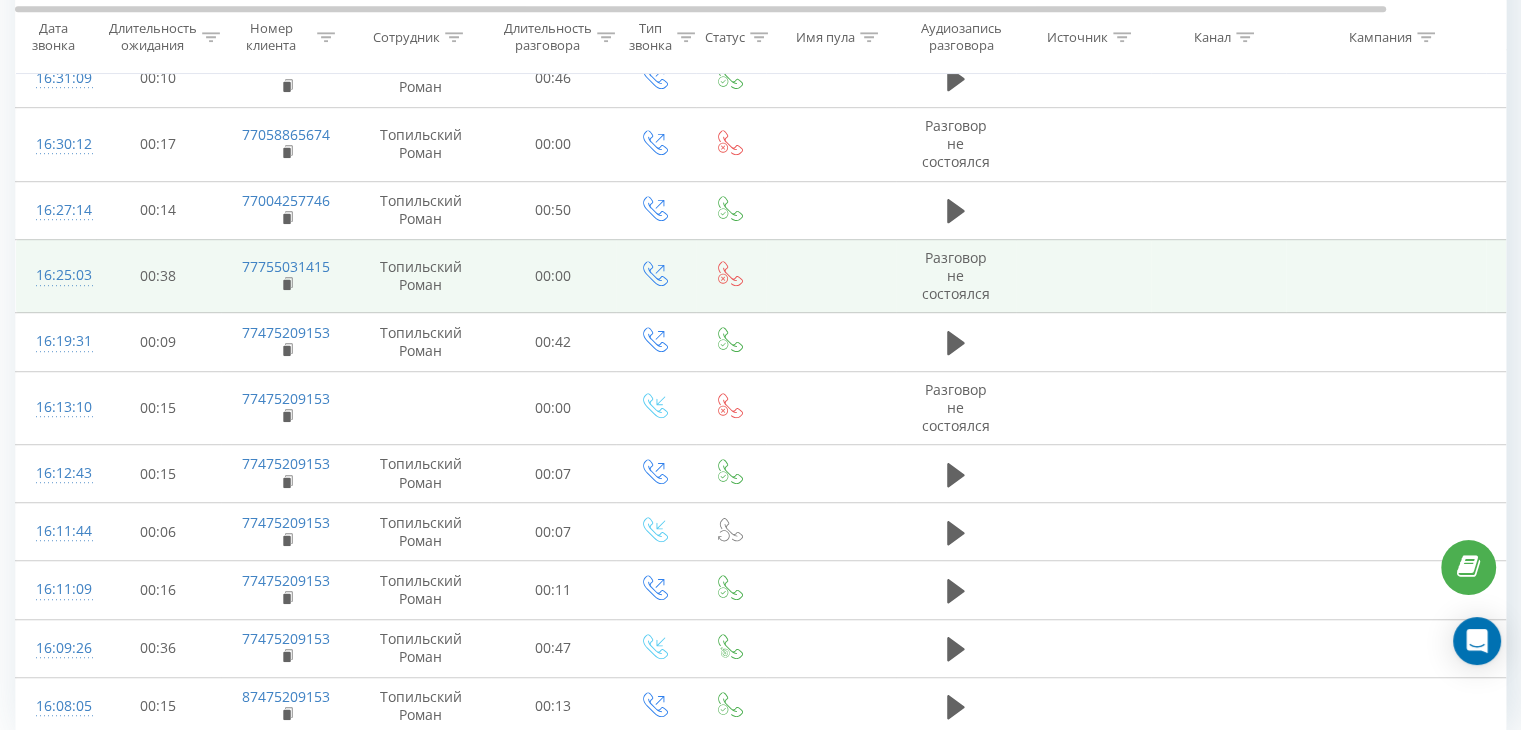 scroll, scrollTop: 1287, scrollLeft: 0, axis: vertical 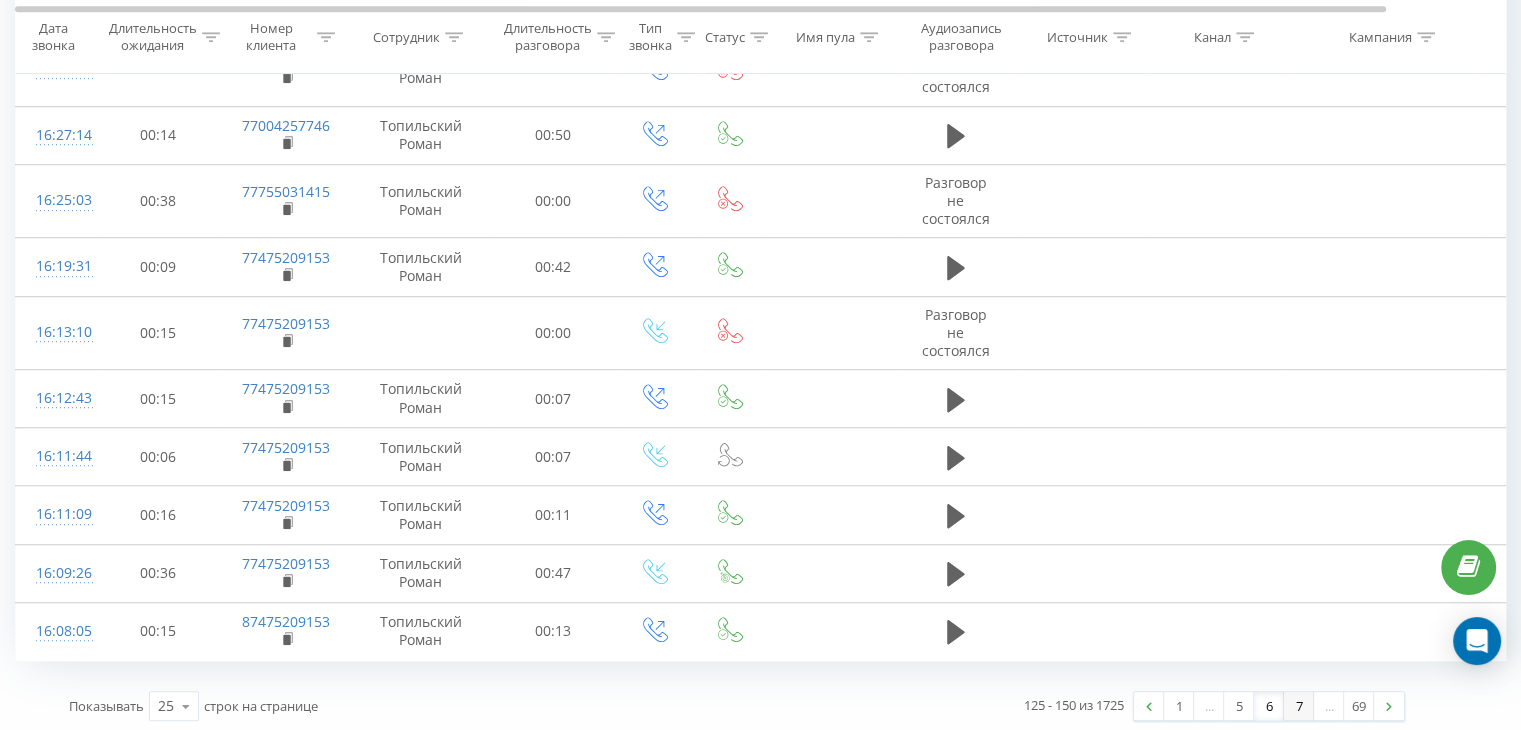 click on "7" at bounding box center (1299, 706) 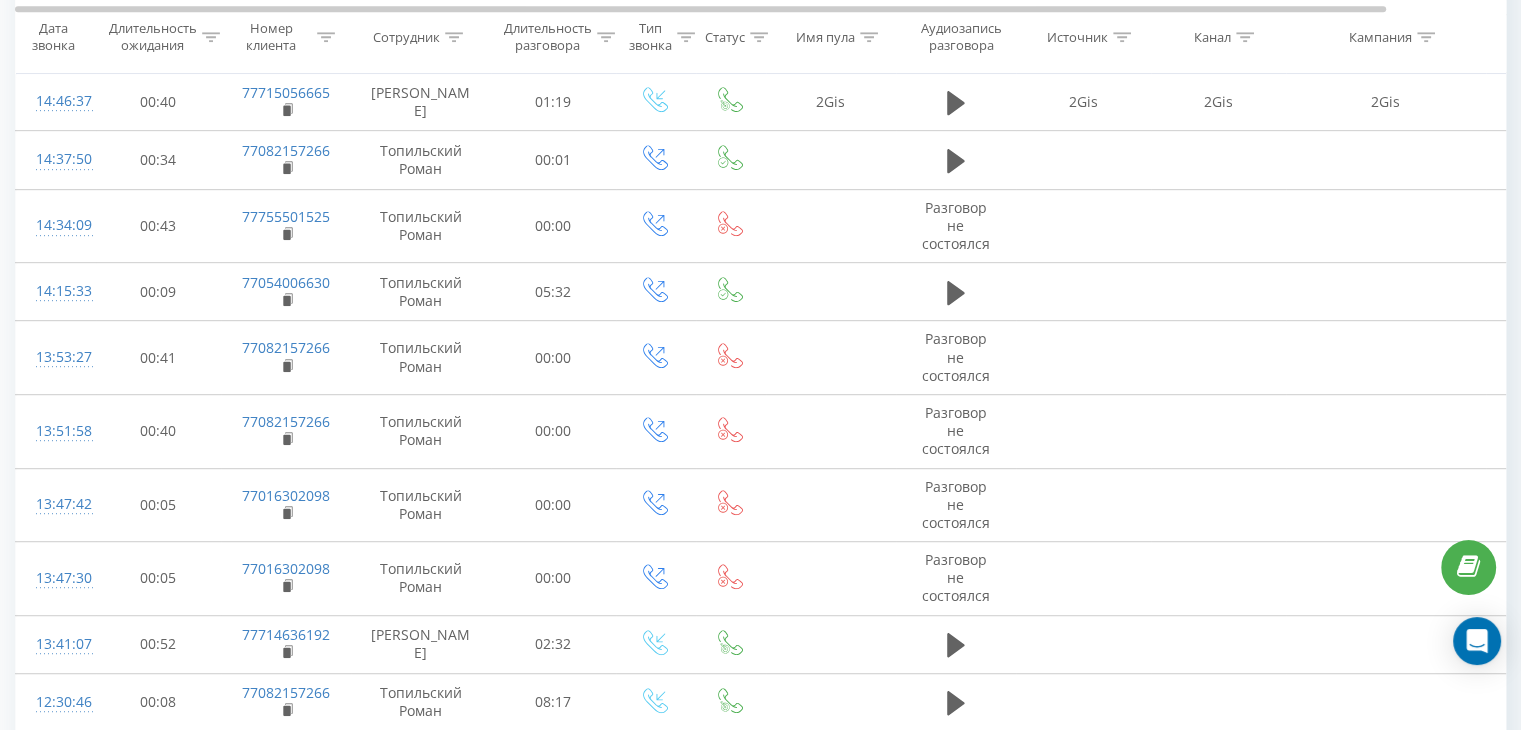 scroll, scrollTop: 1293, scrollLeft: 0, axis: vertical 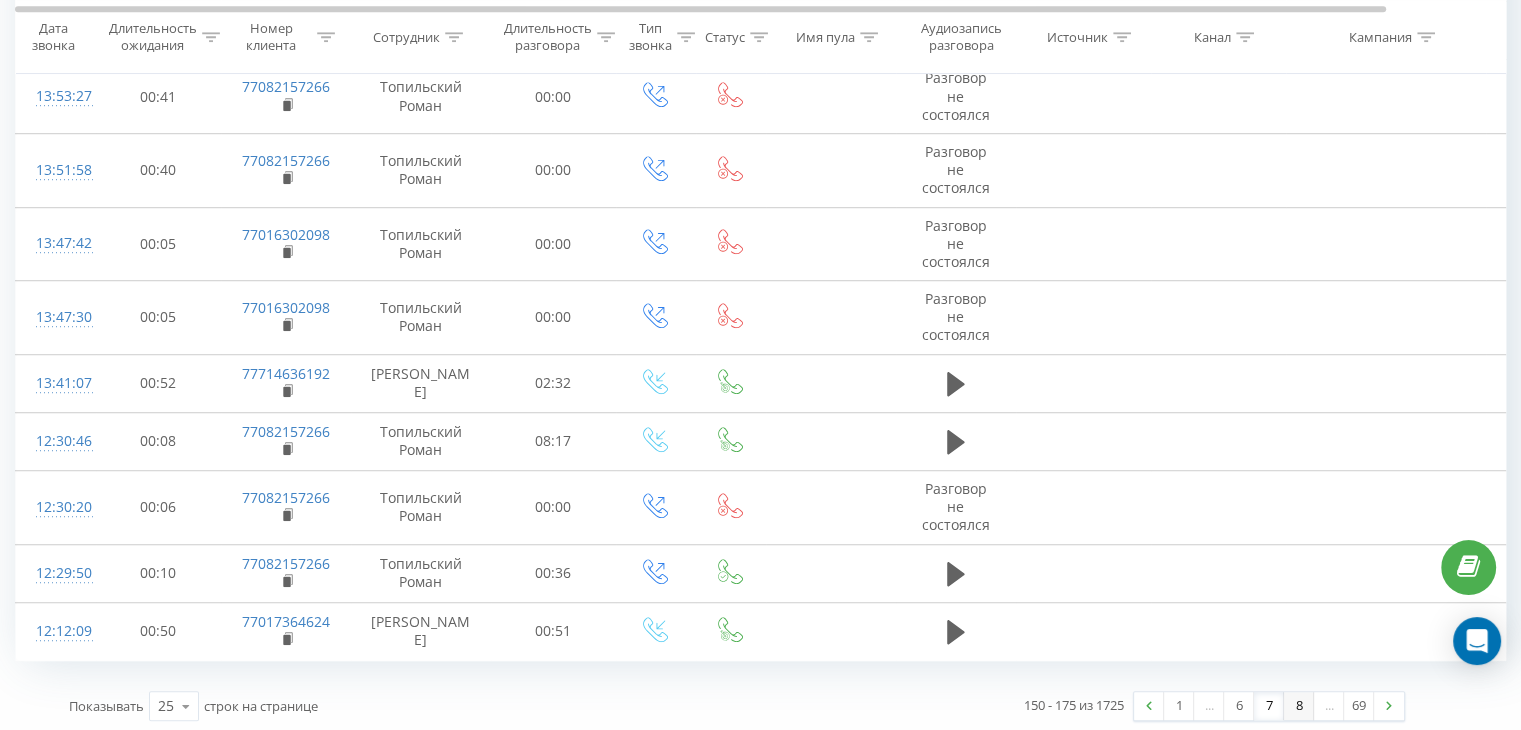 click on "8" at bounding box center [1299, 706] 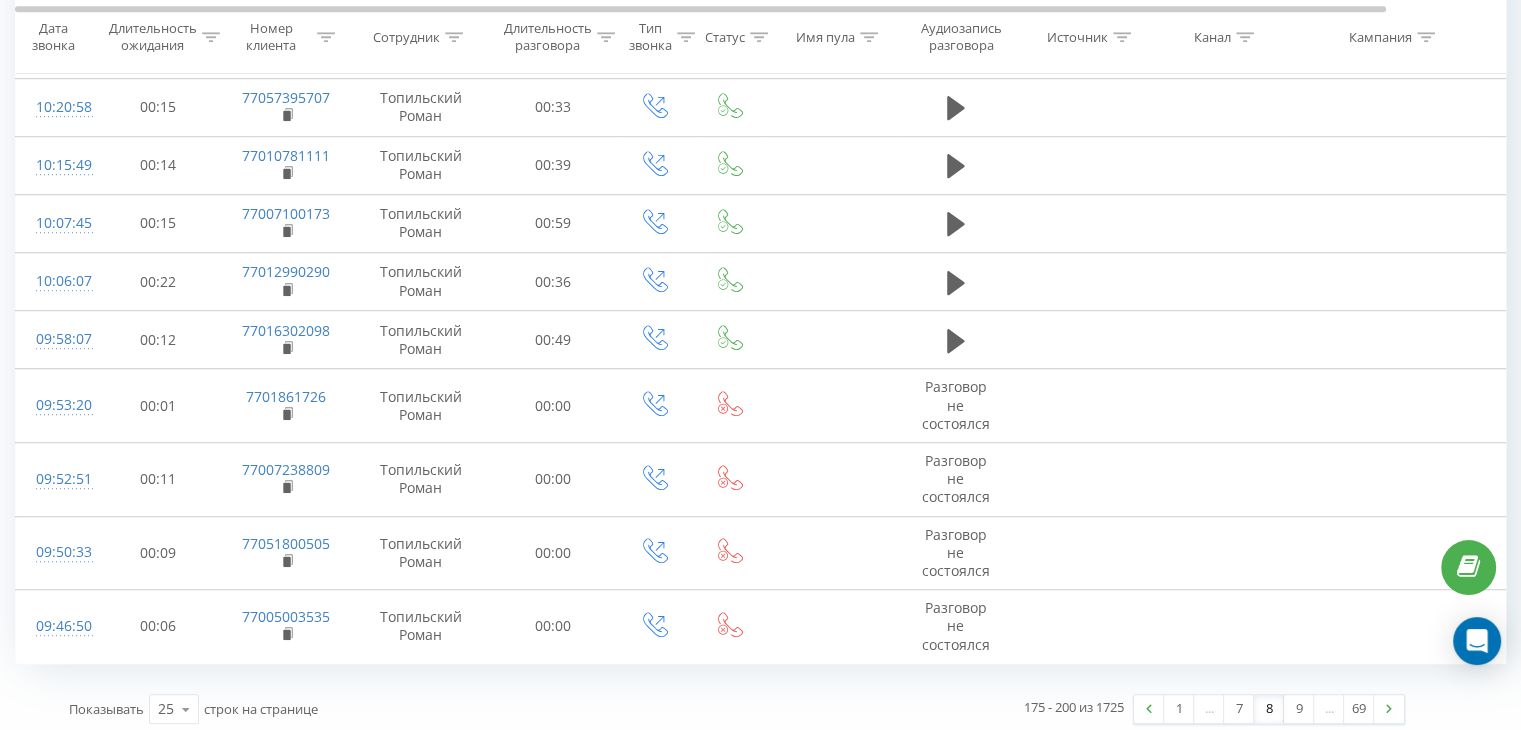 scroll, scrollTop: 1324, scrollLeft: 0, axis: vertical 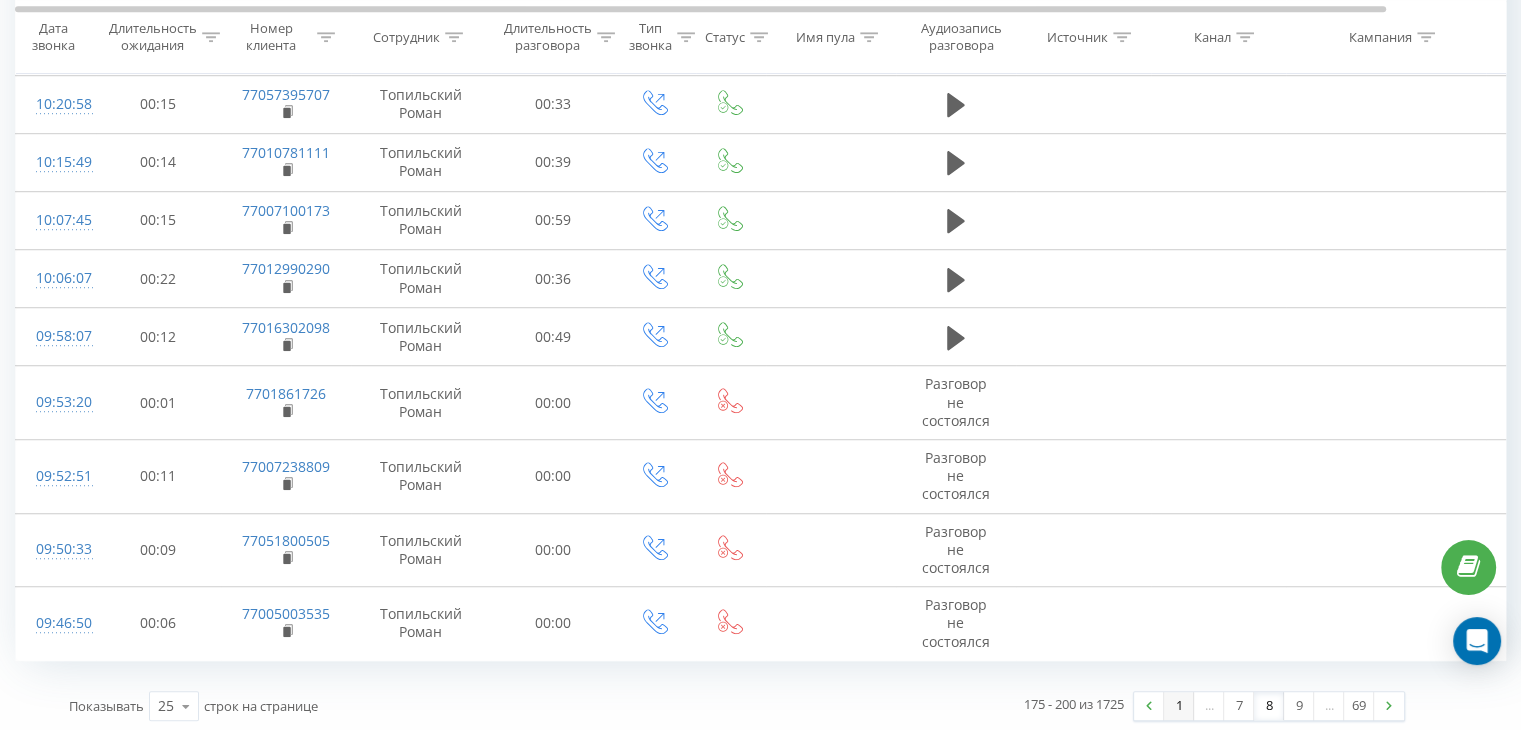 click on "1" at bounding box center [1179, 706] 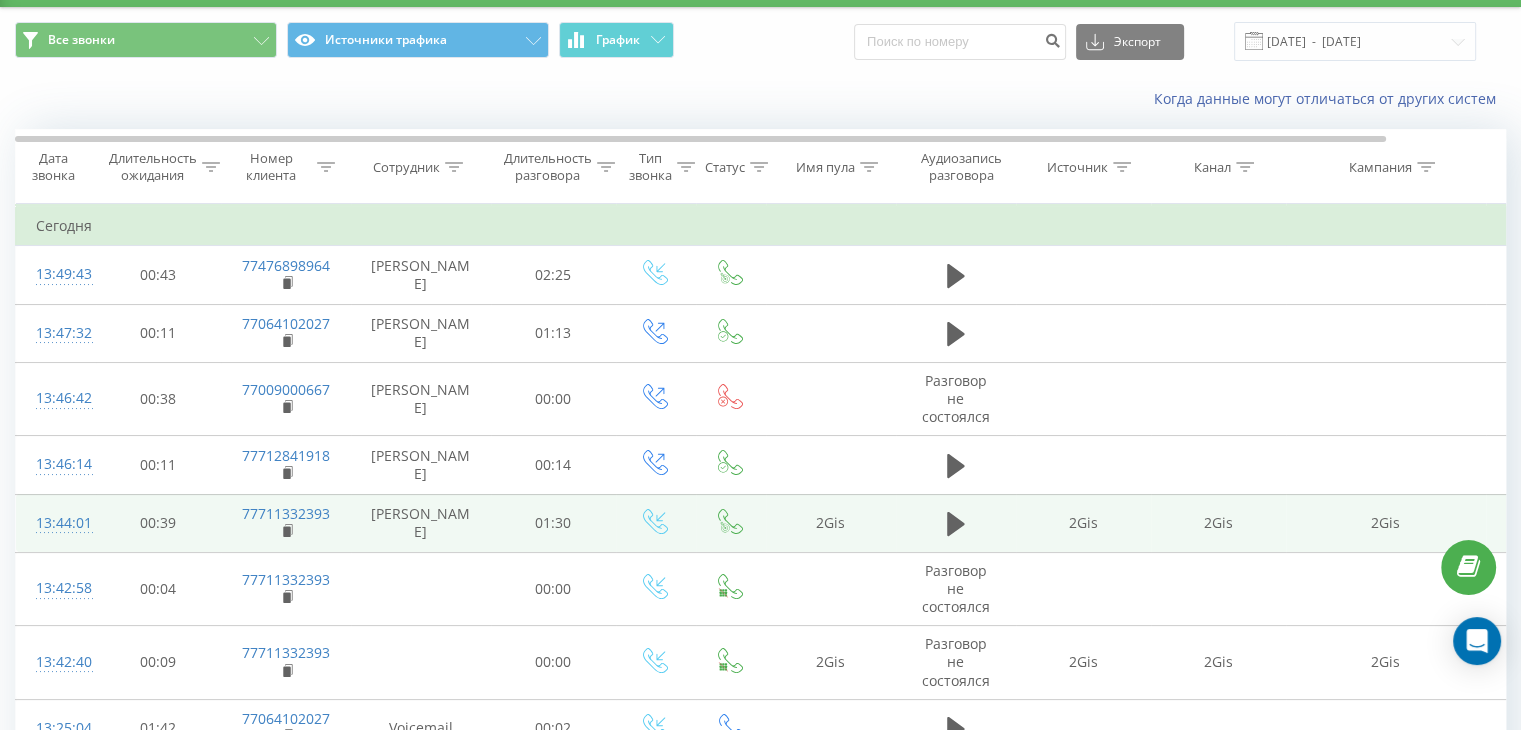 scroll, scrollTop: 0, scrollLeft: 0, axis: both 